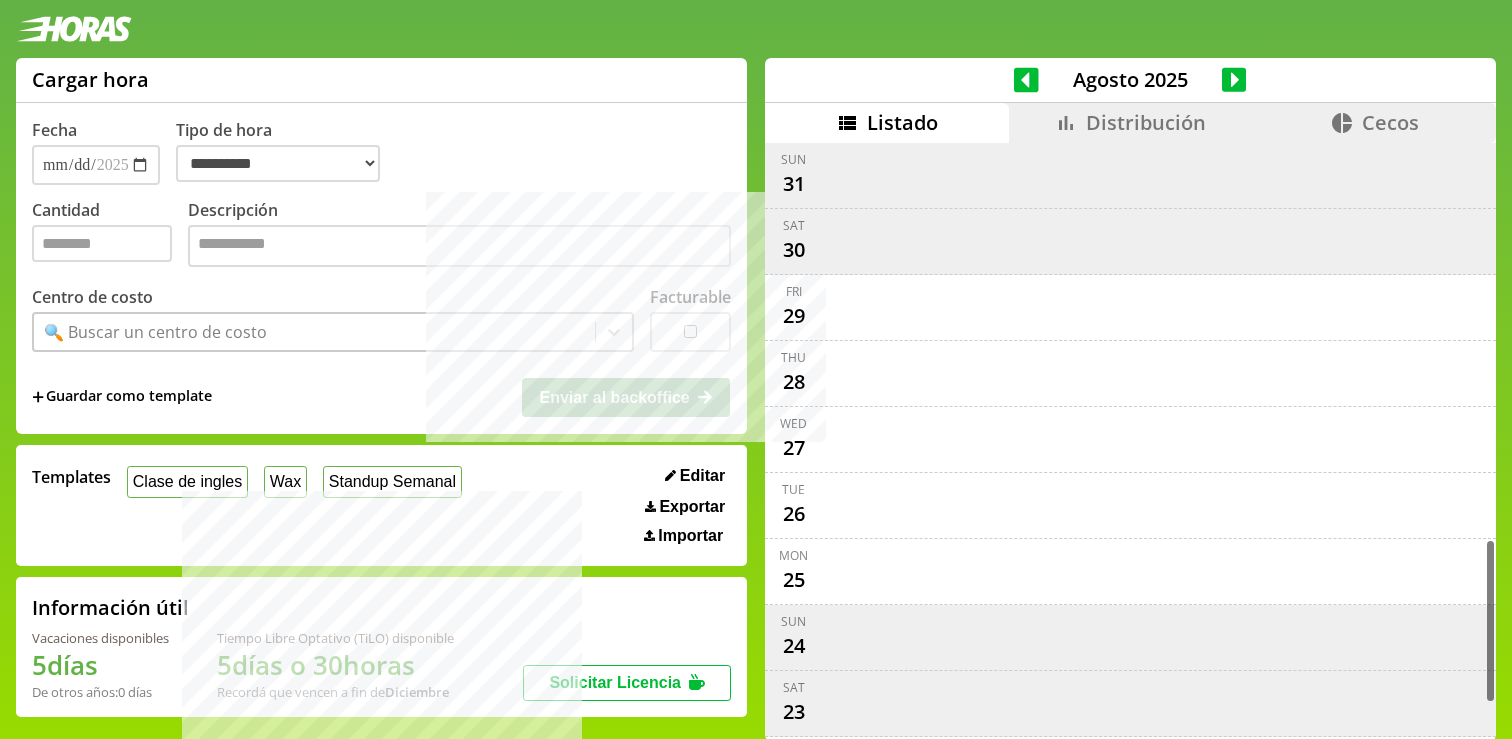 scroll, scrollTop: 18, scrollLeft: 0, axis: vertical 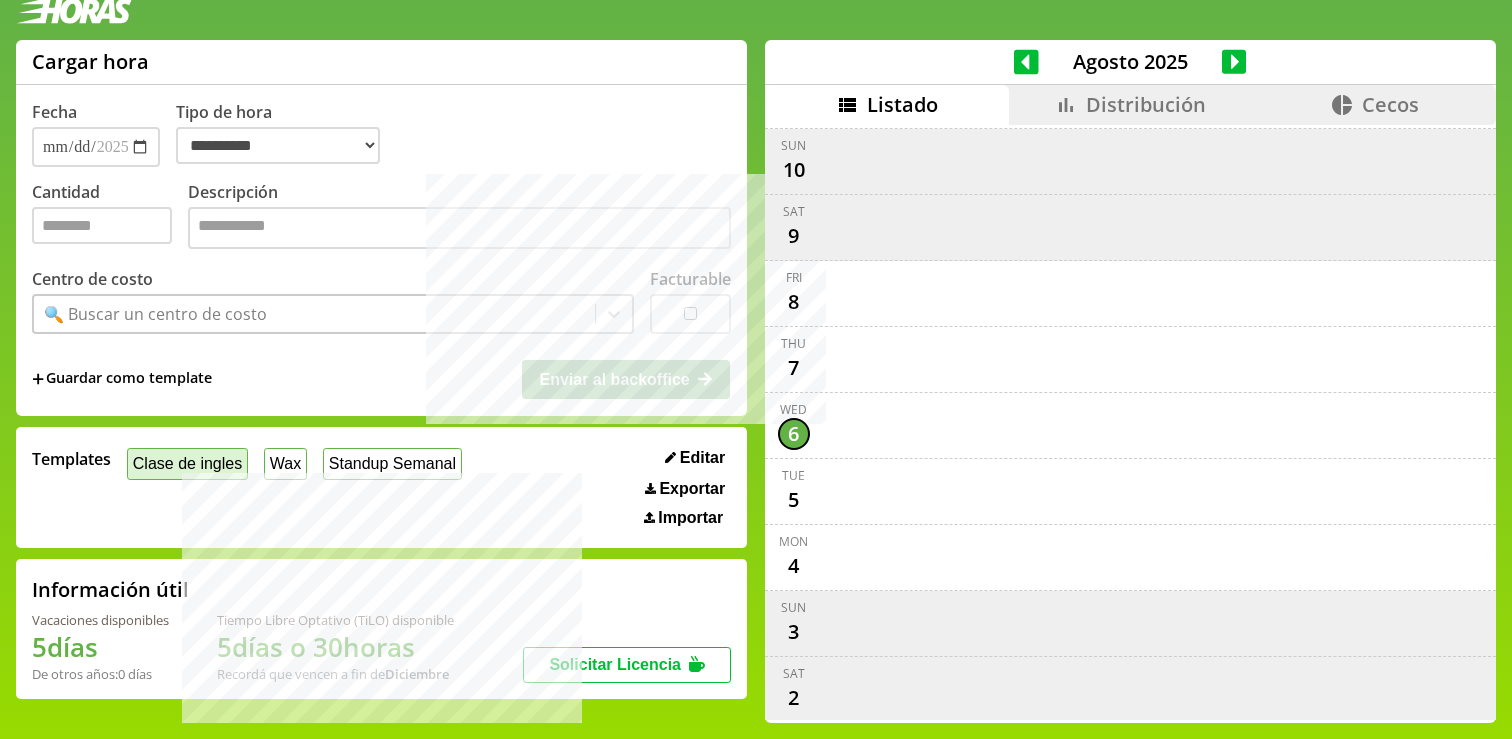 click on "Clase de ingles" at bounding box center [187, 463] 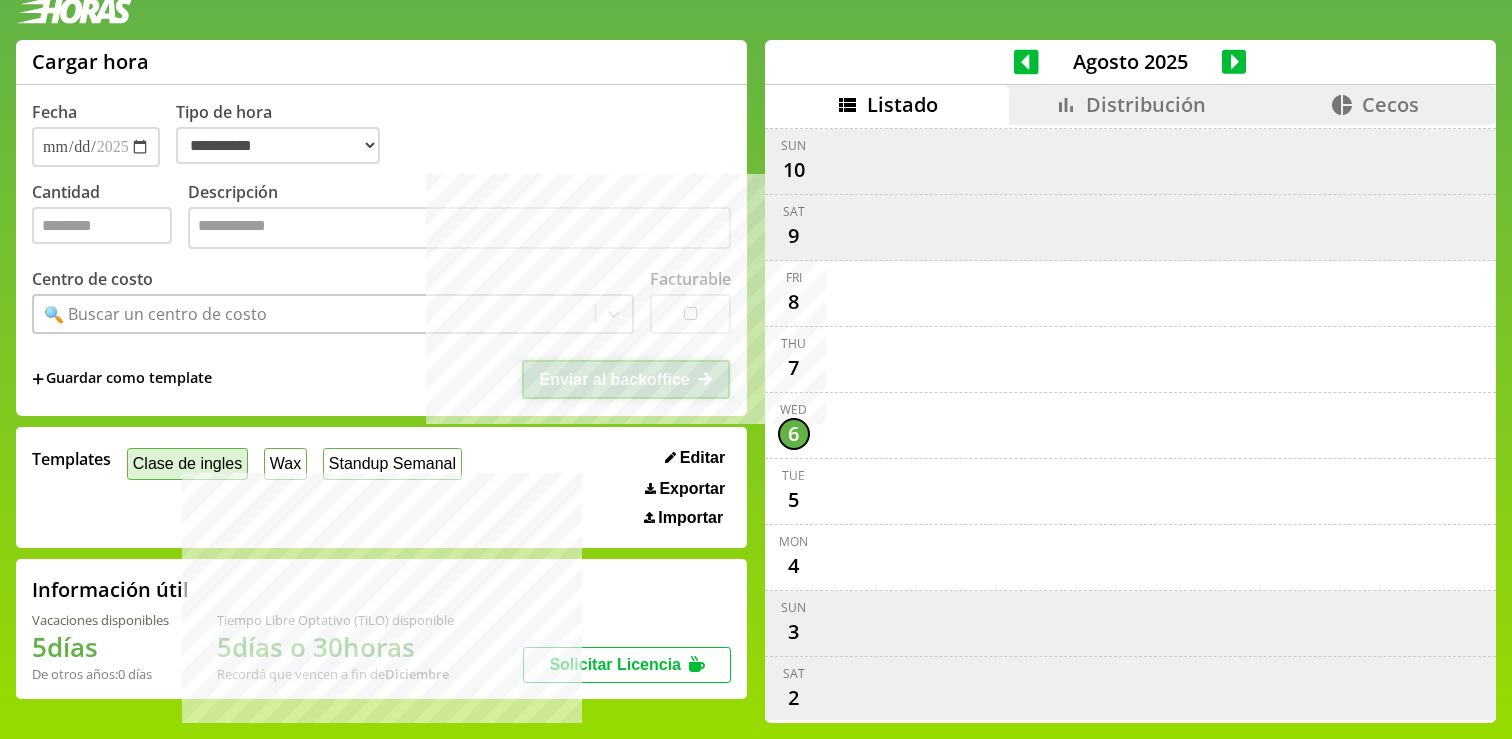select on "**********" 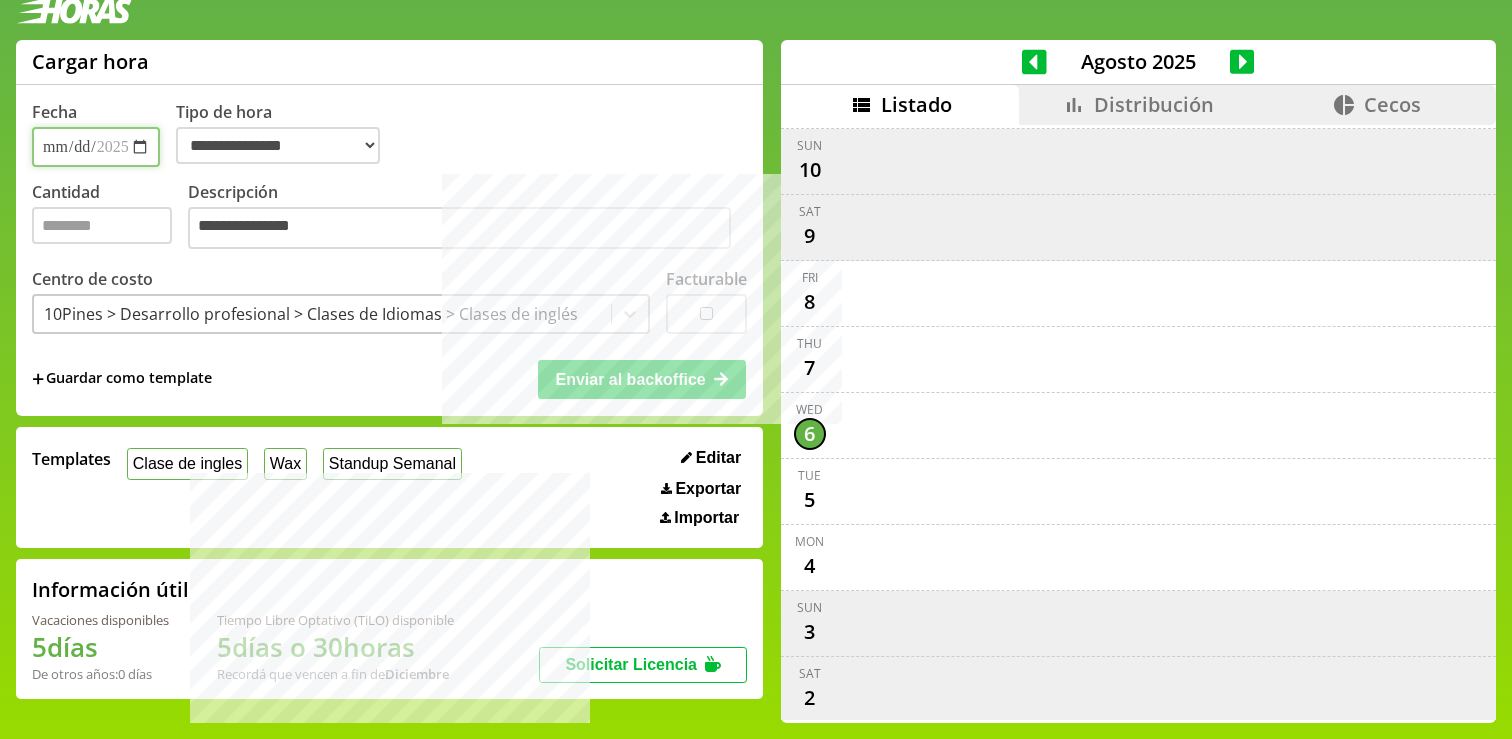 click on "**********" at bounding box center (96, 147) 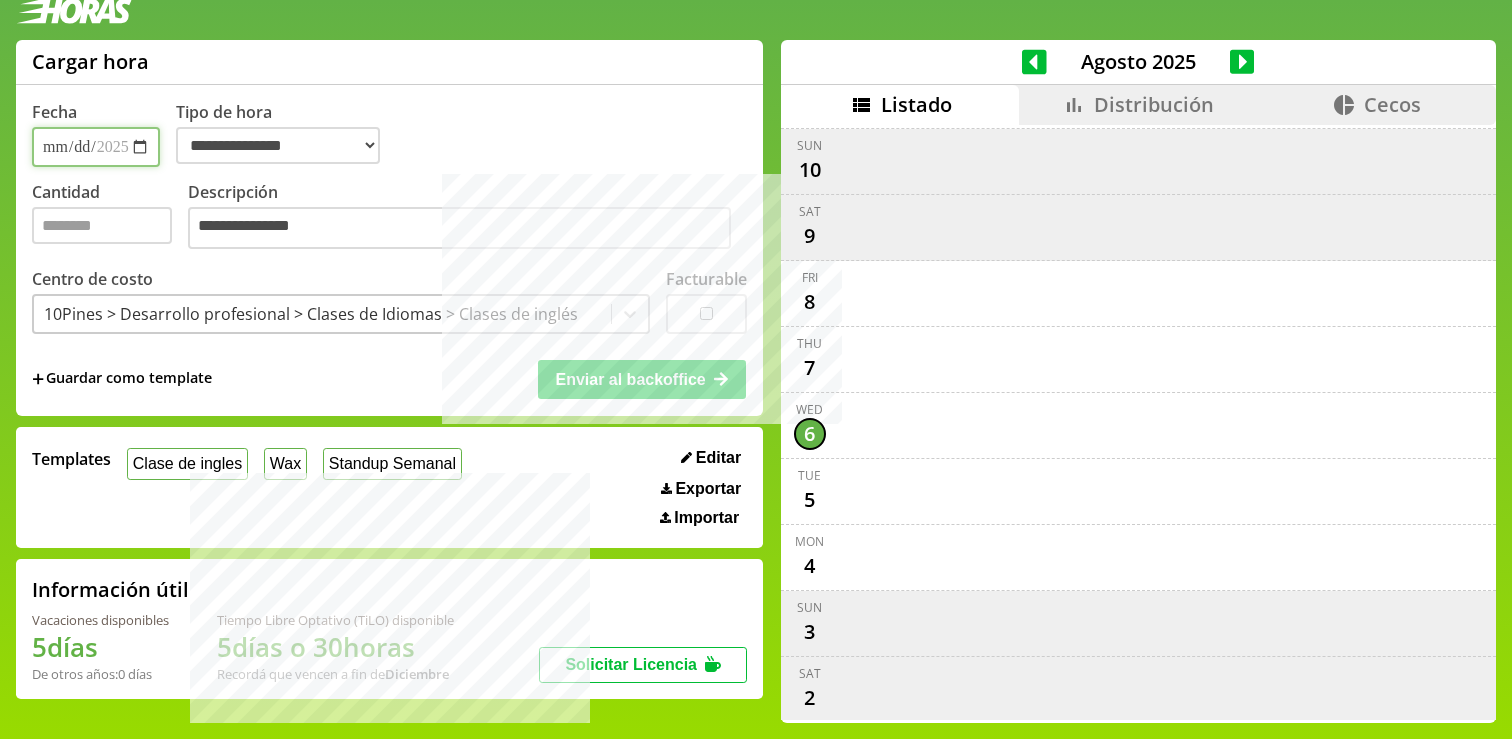 type on "**********" 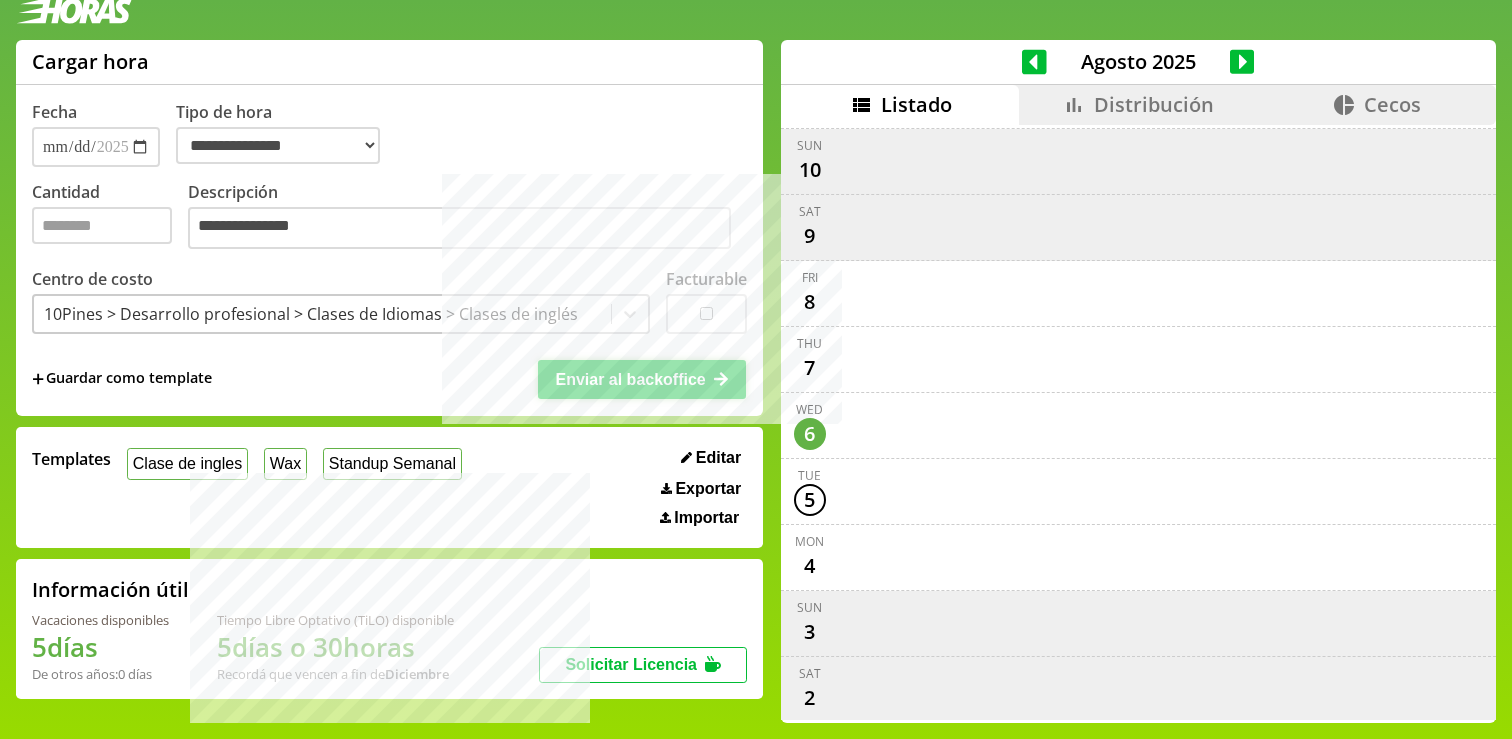 click on "Enviar al backoffice" at bounding box center (630, 379) 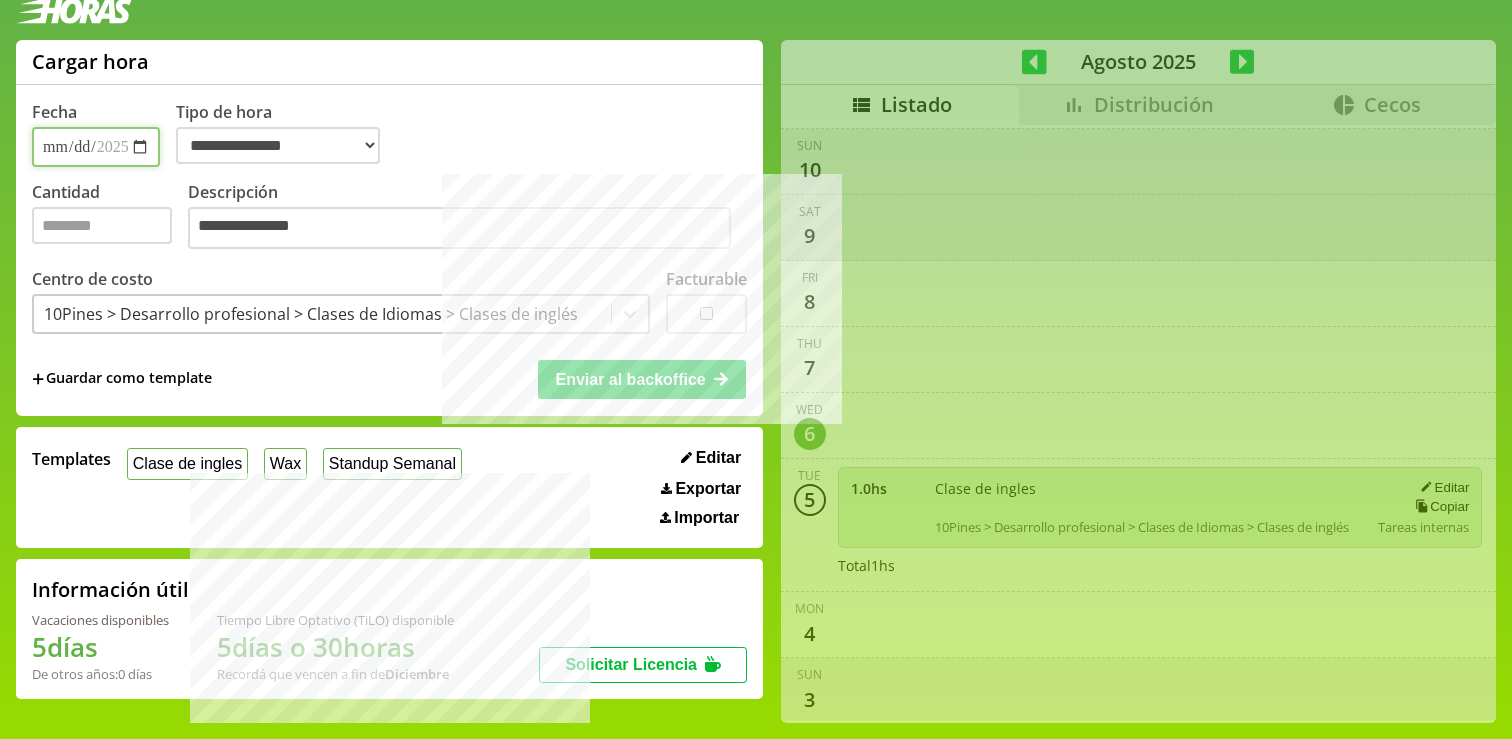 select on "**********" 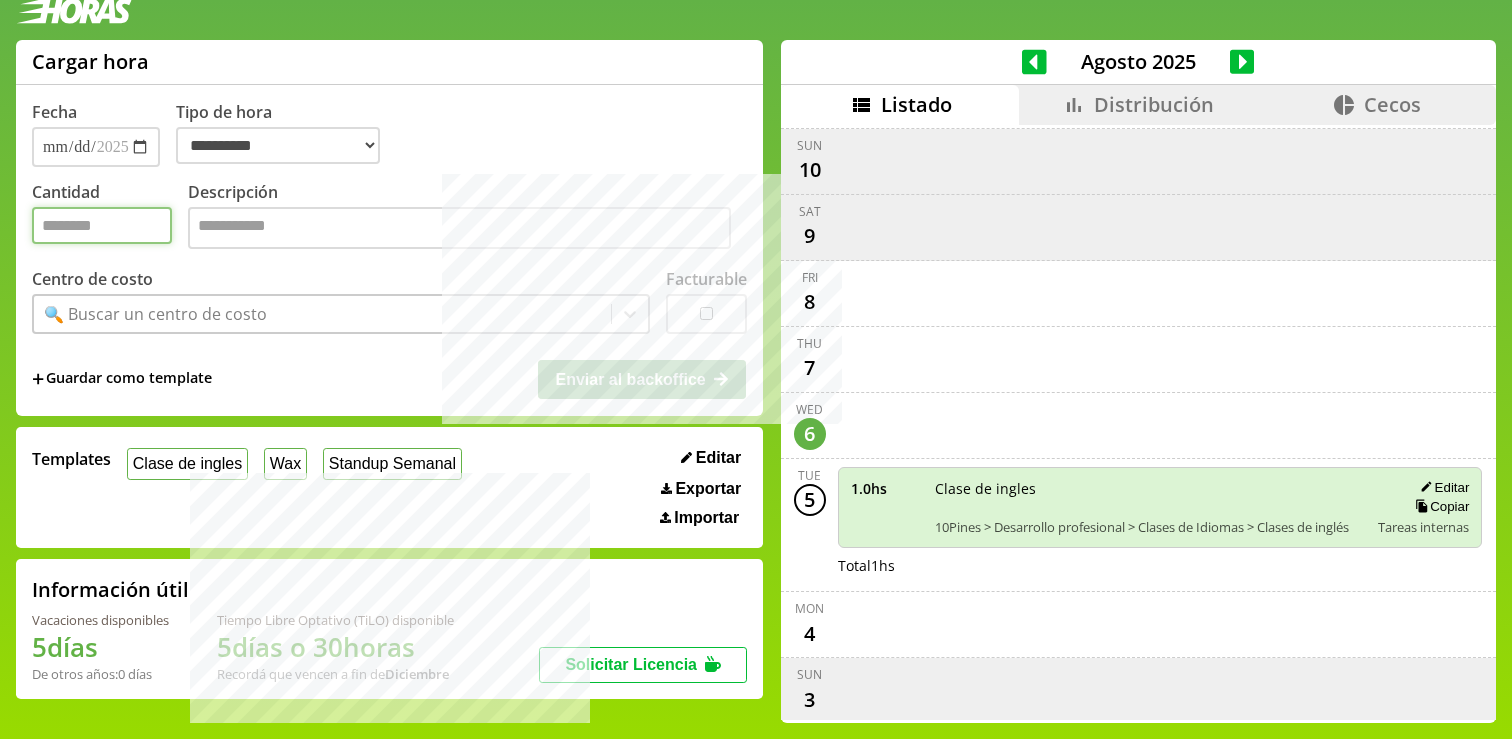 click on "Cantidad" at bounding box center (102, 225) 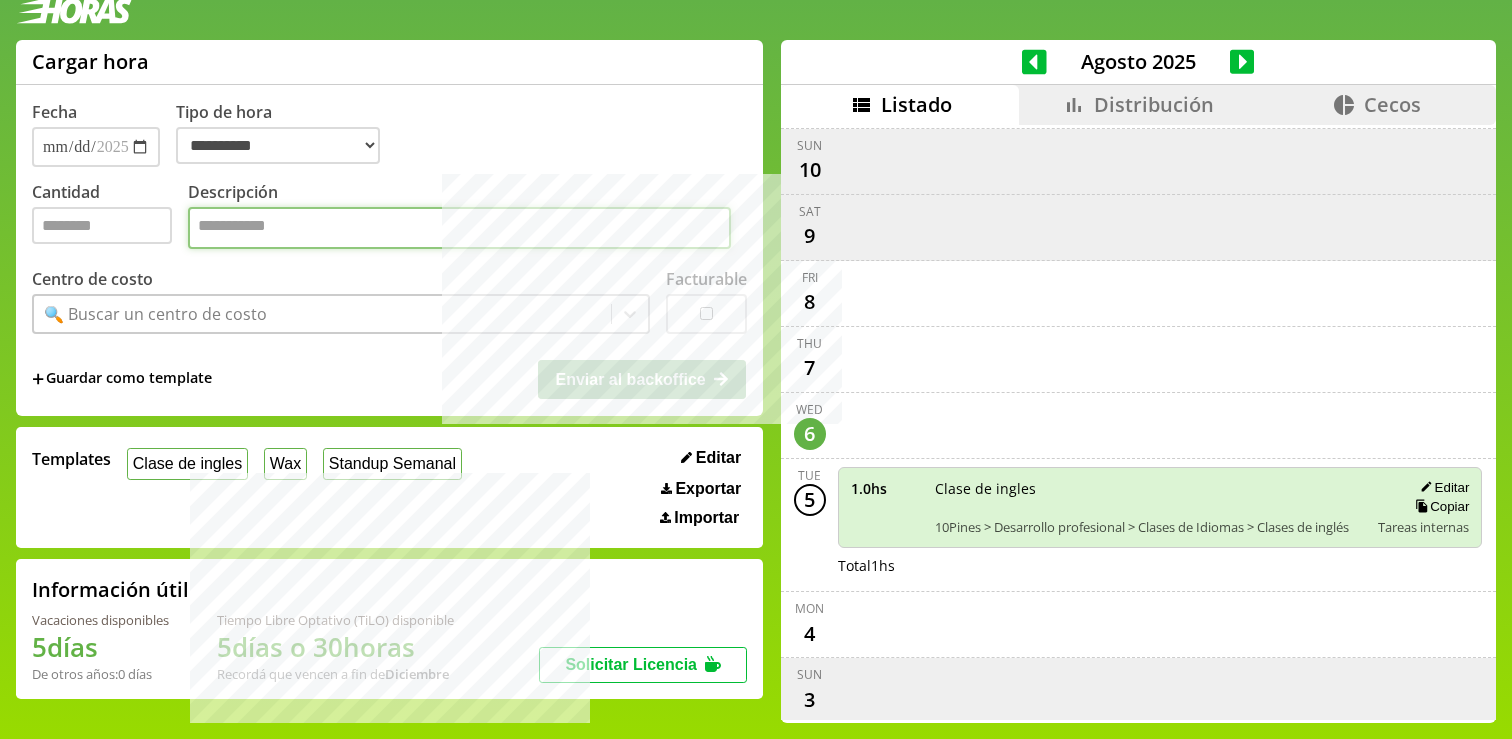click on "Descripción" at bounding box center [459, 228] 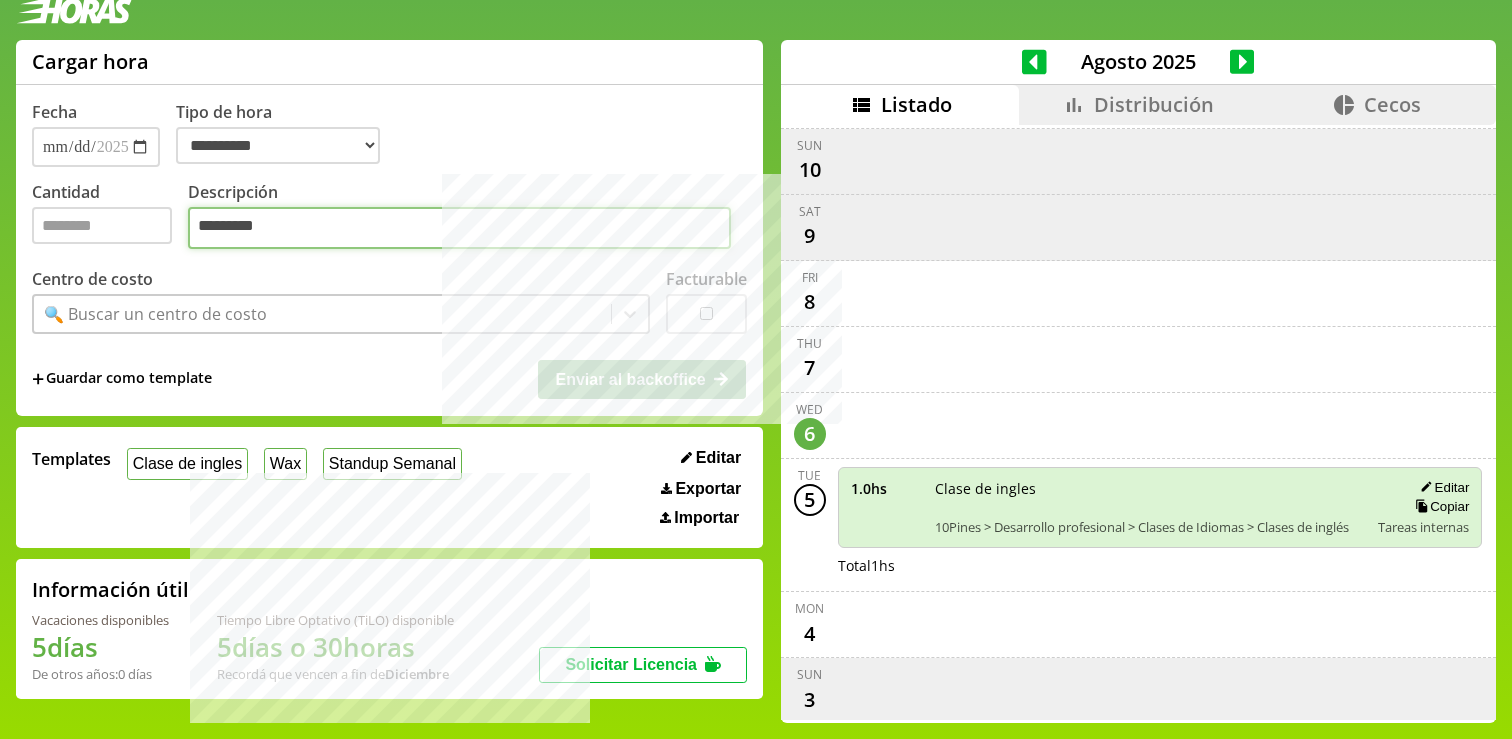 type on "*********" 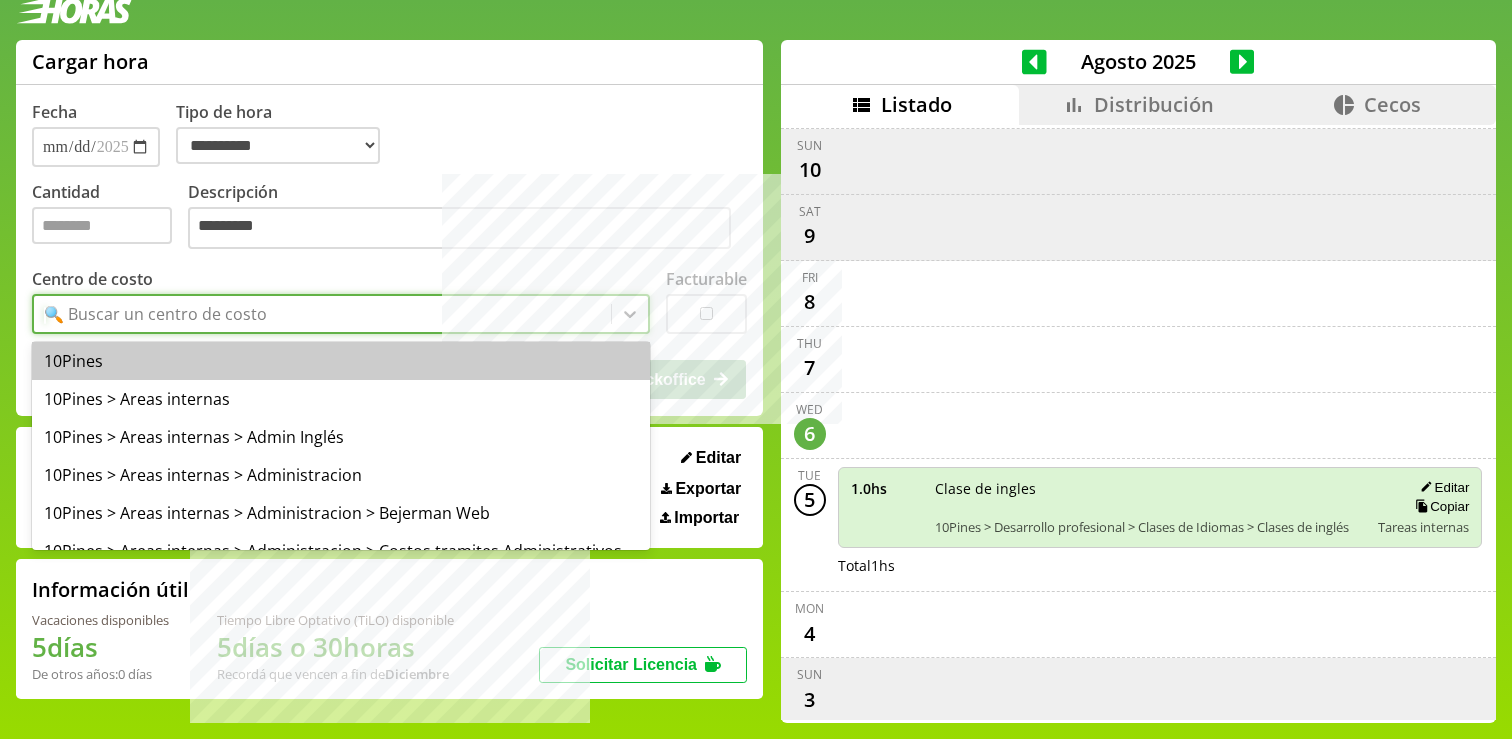 click on "🔍 Buscar un centro de costo" at bounding box center (322, 314) 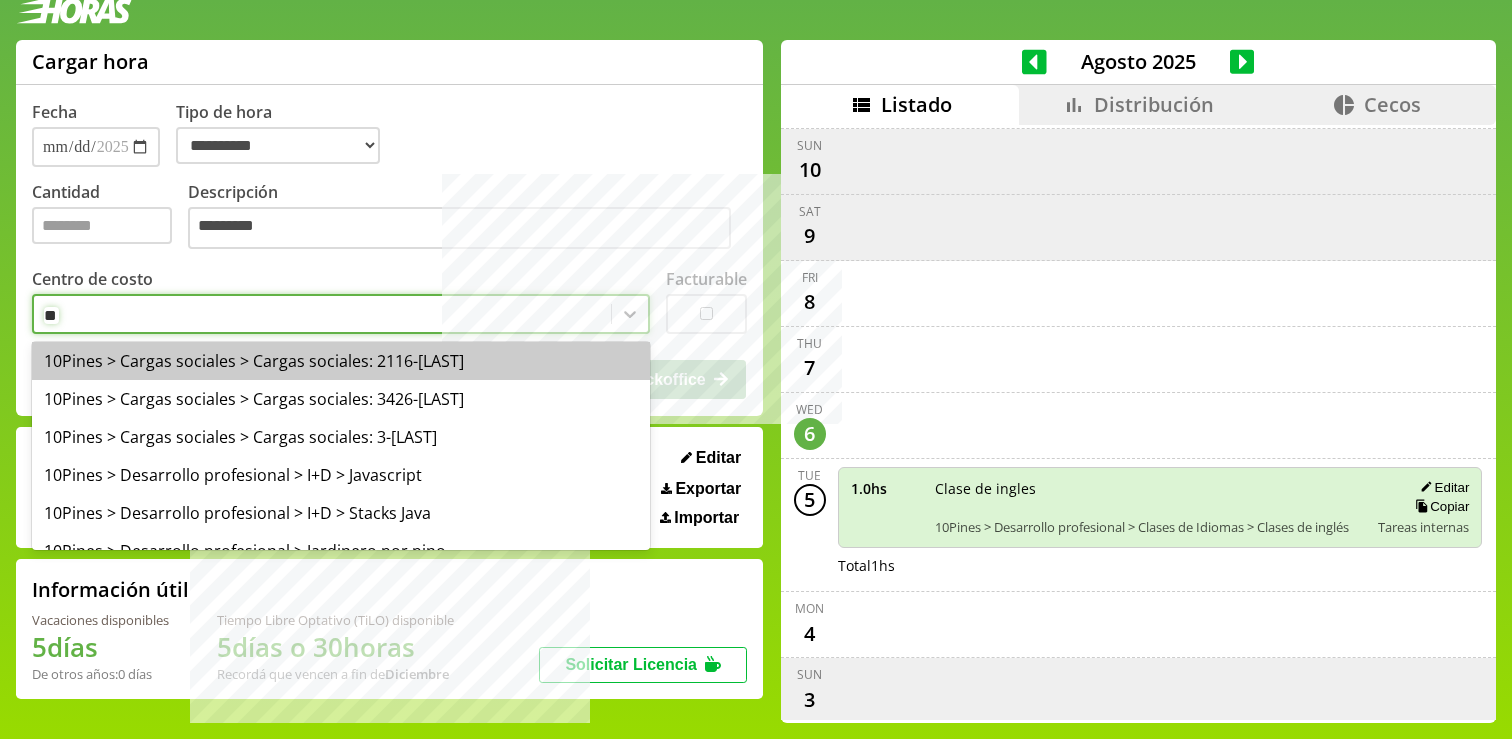 type on "***" 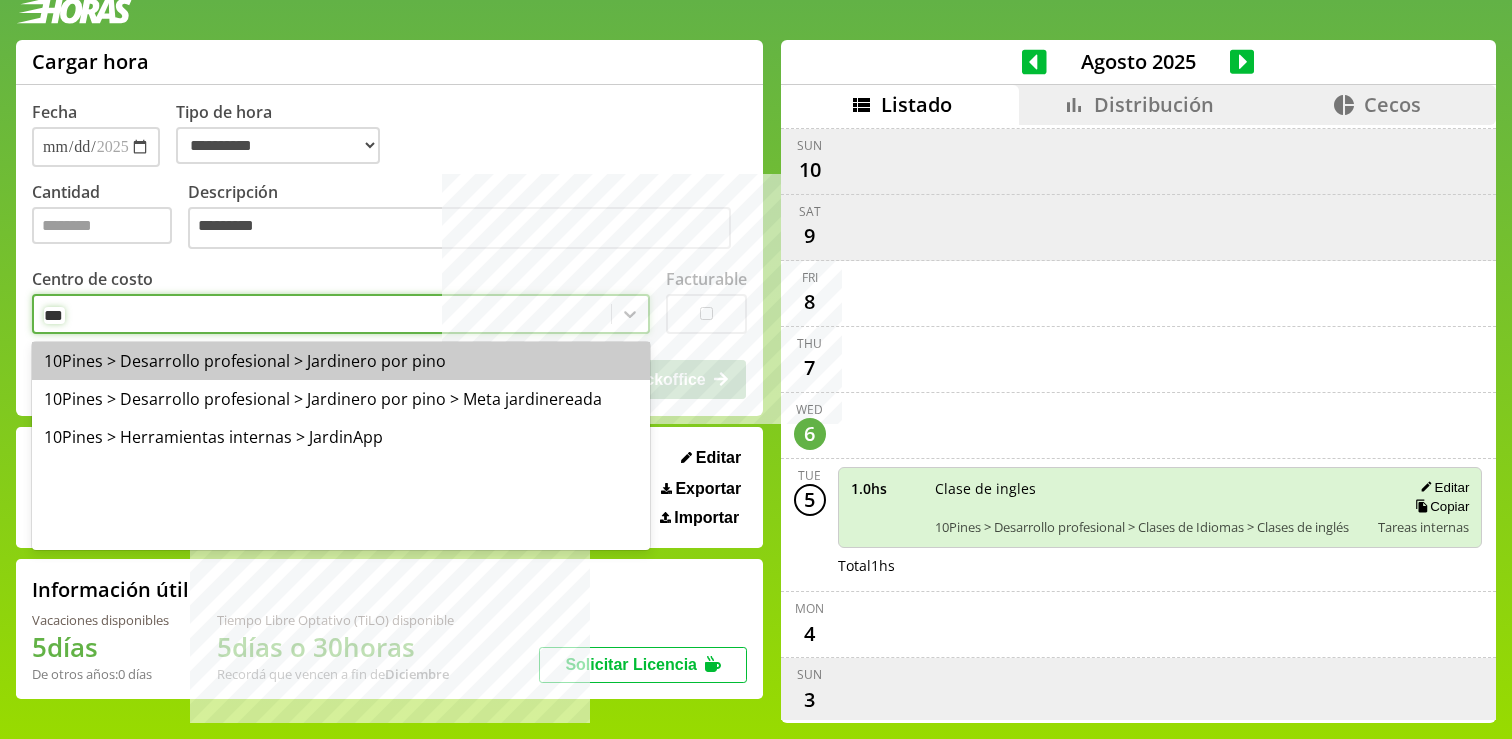 click on "10Pines > Desarrollo profesional > Jardinero por pino" at bounding box center [341, 361] 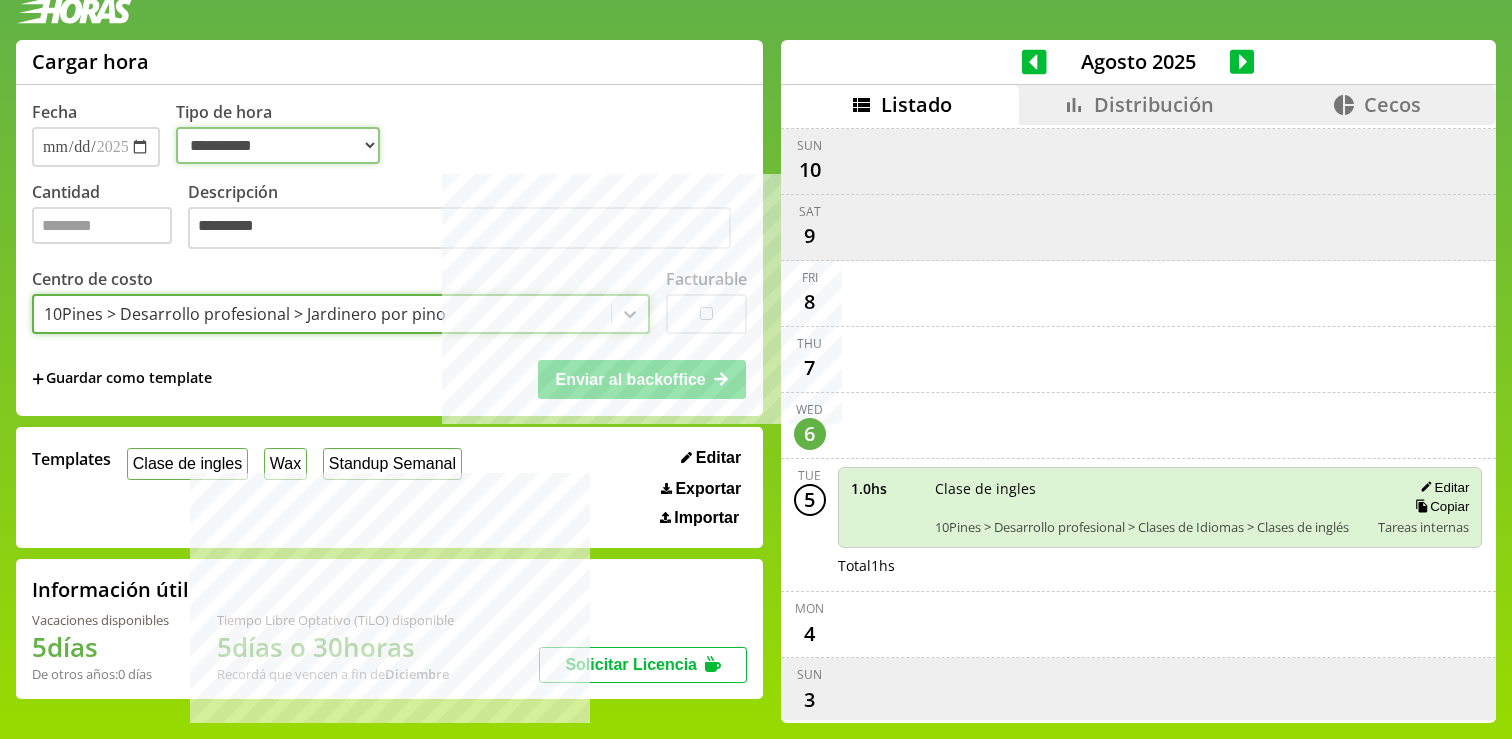 click on "**********" at bounding box center [278, 145] 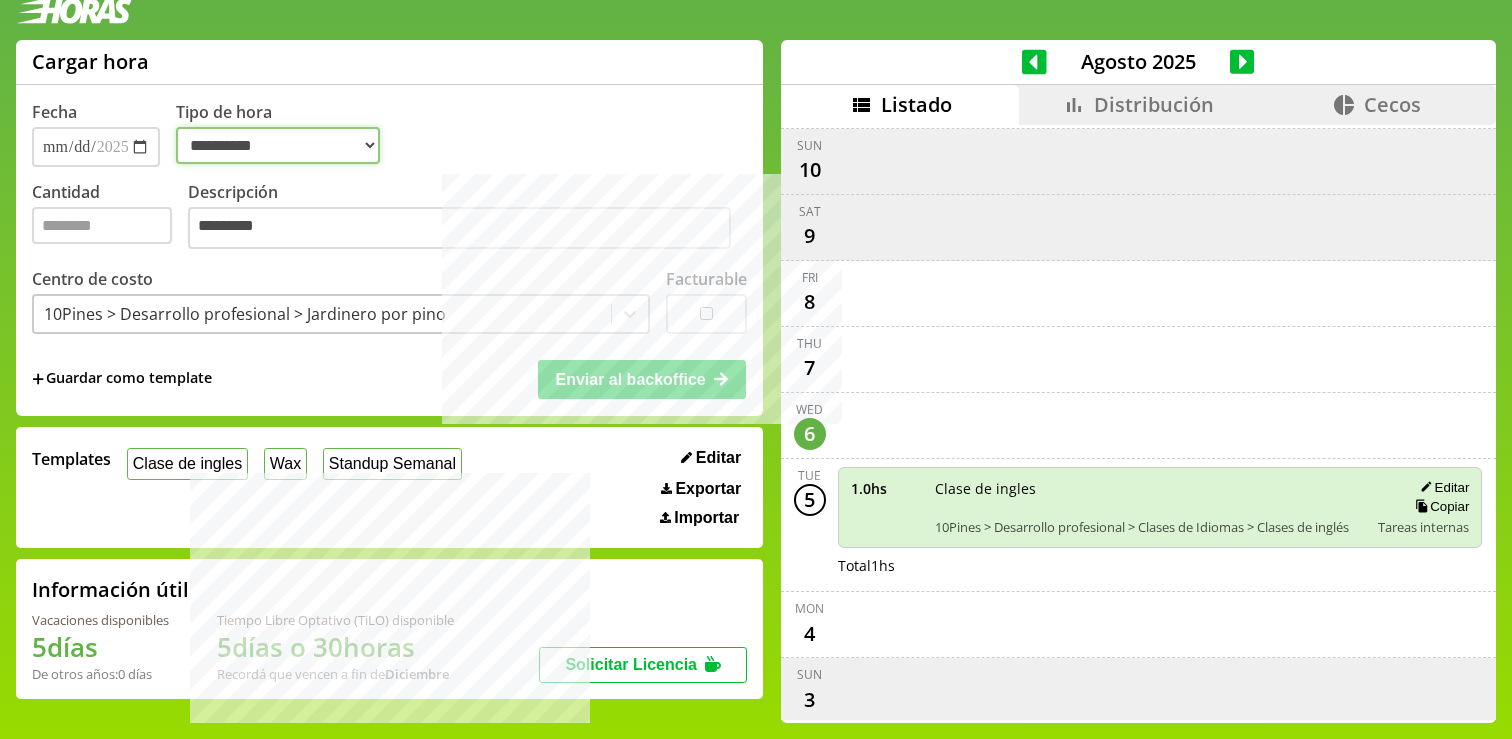 select on "**********" 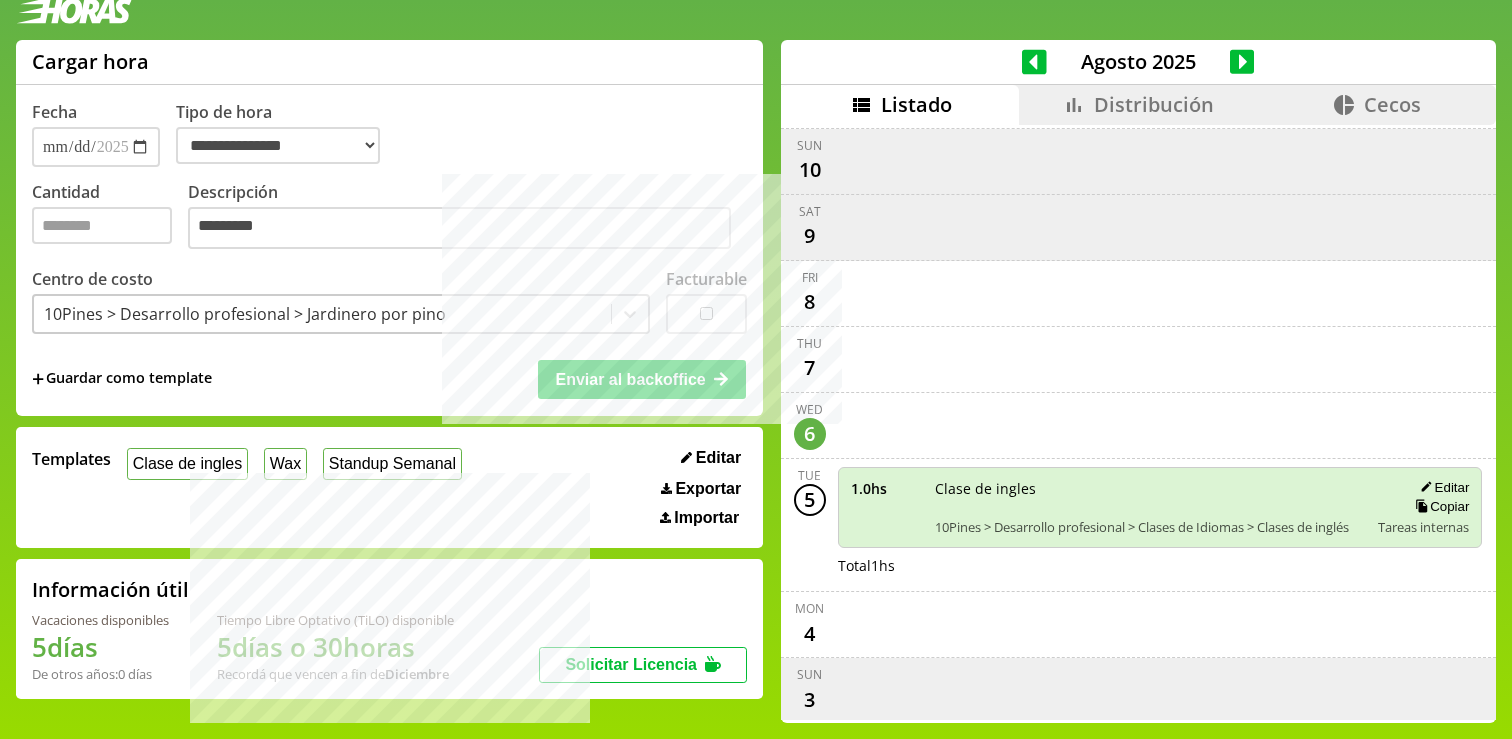 click on "+ Guardar como template" at bounding box center [122, 379] 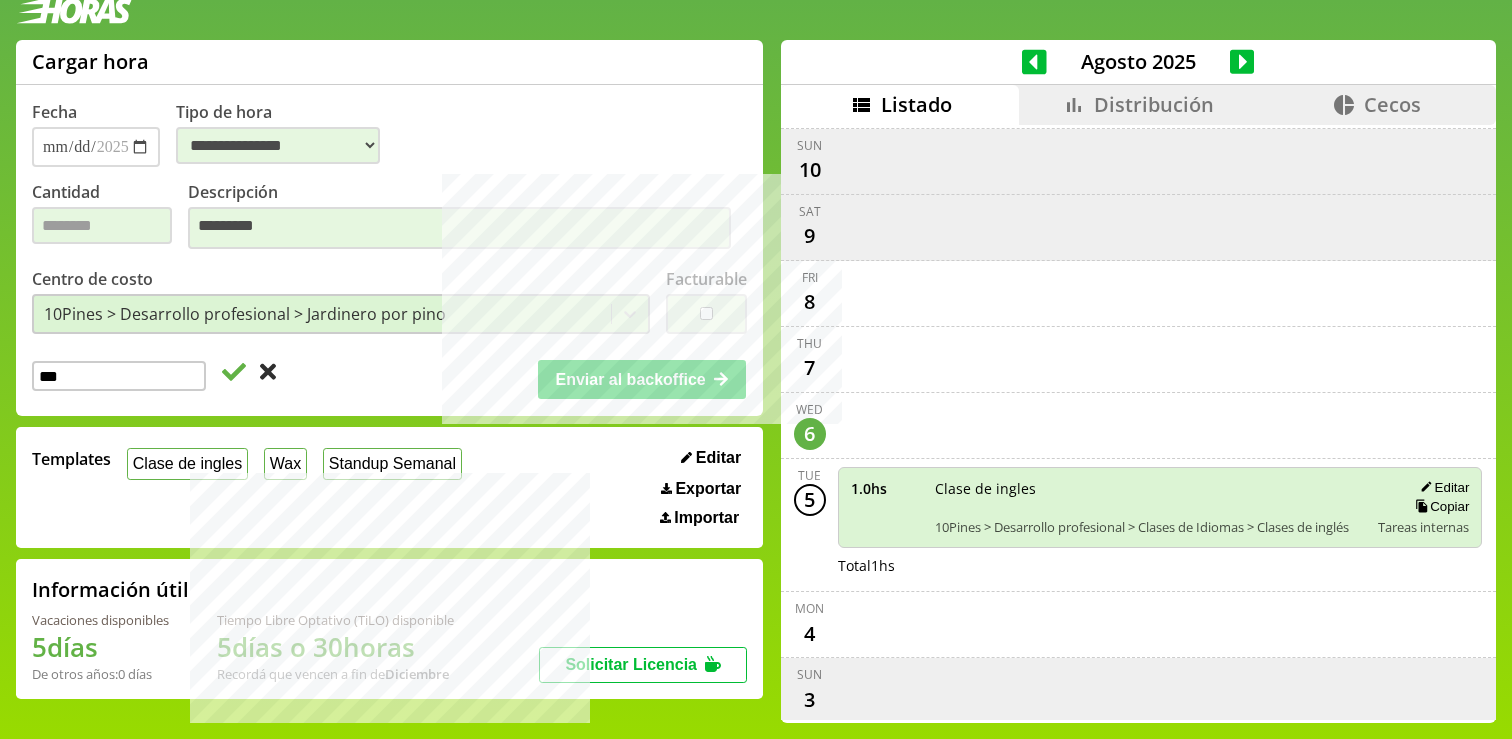 type on "***" 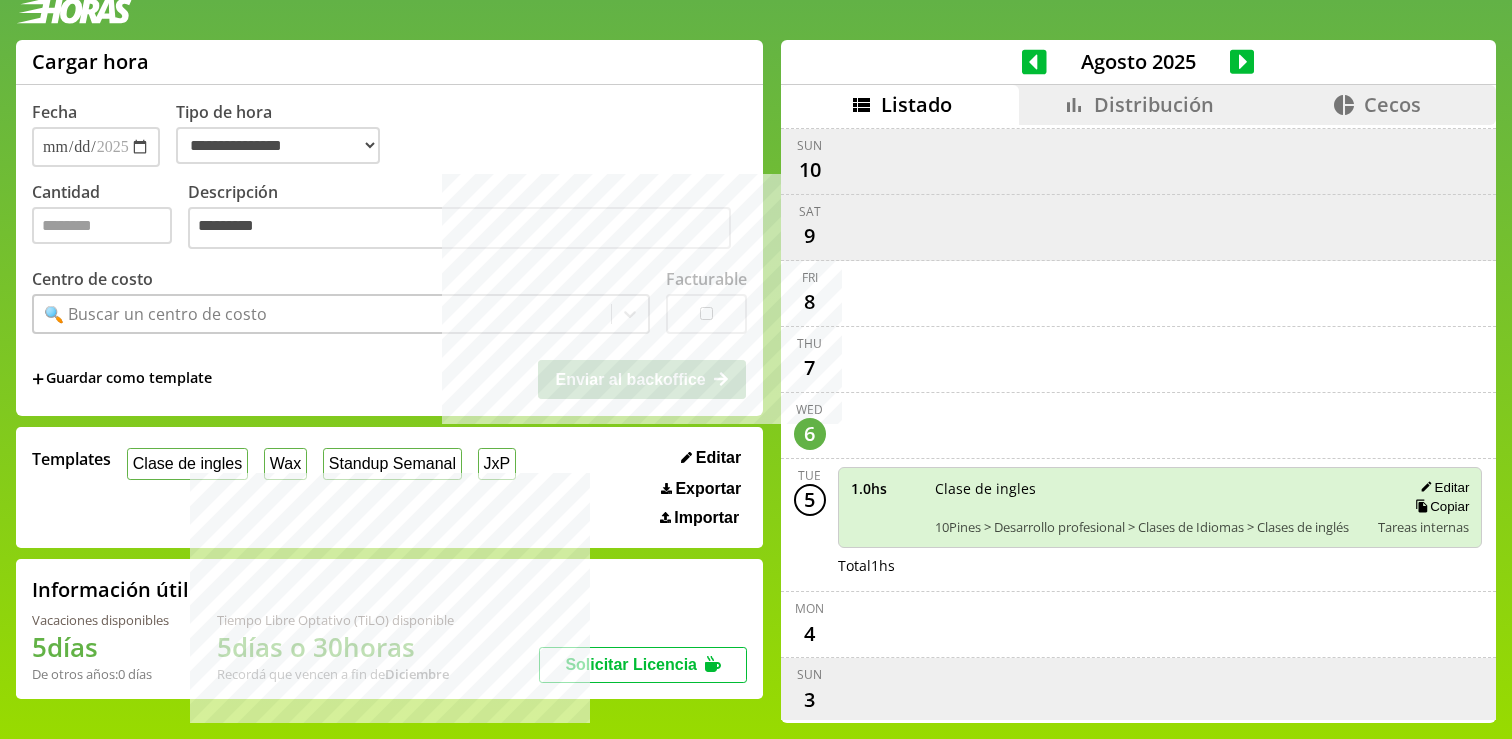 select on "**********" 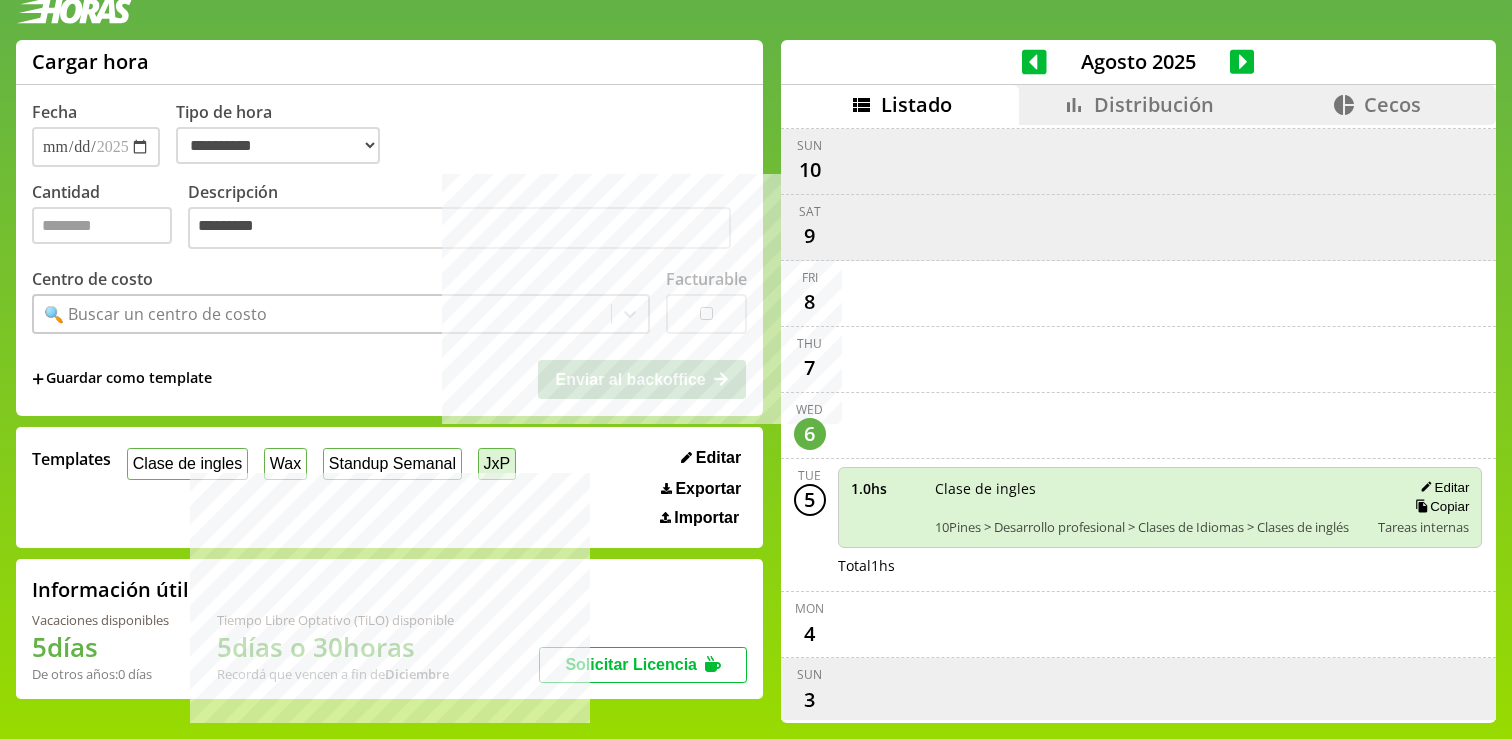 click on "JxP" at bounding box center [497, 463] 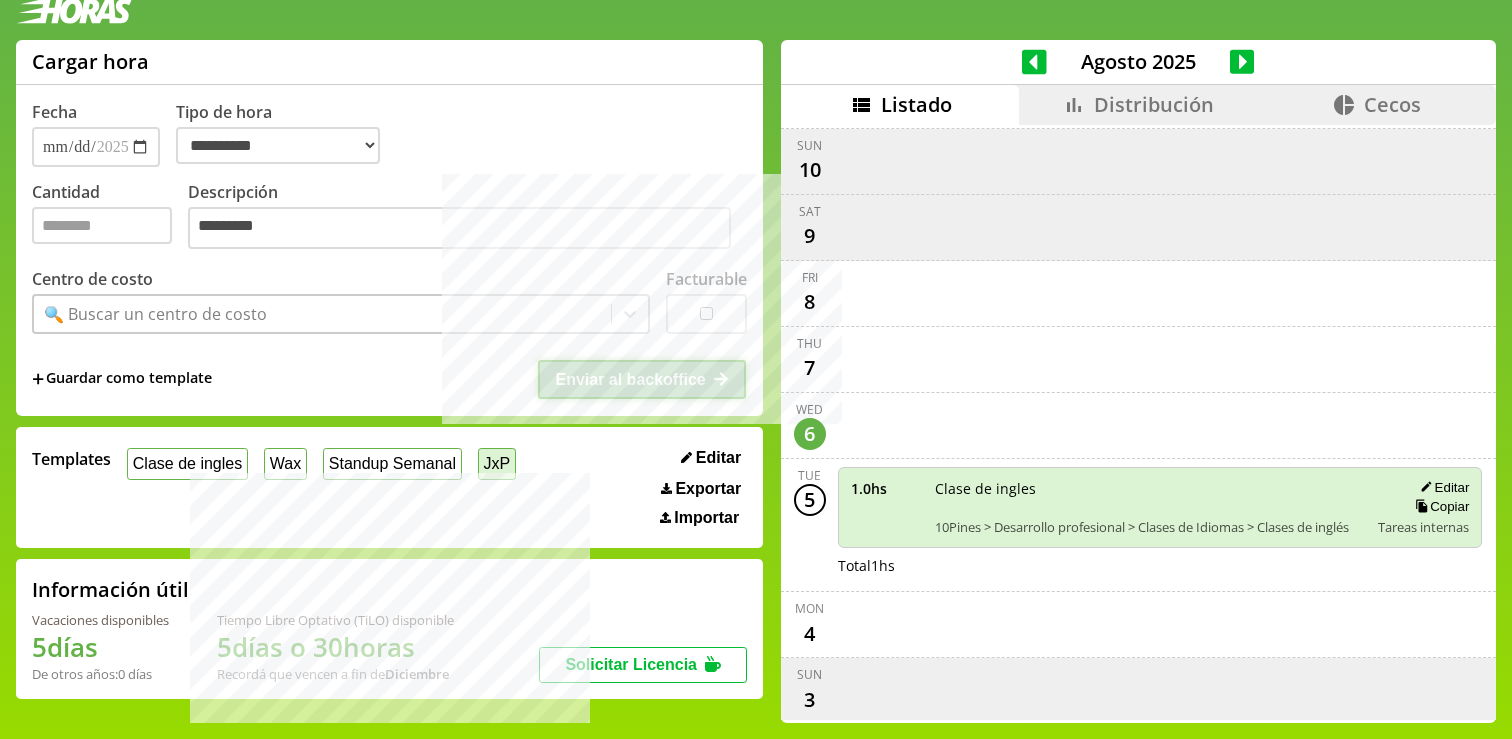 select on "**********" 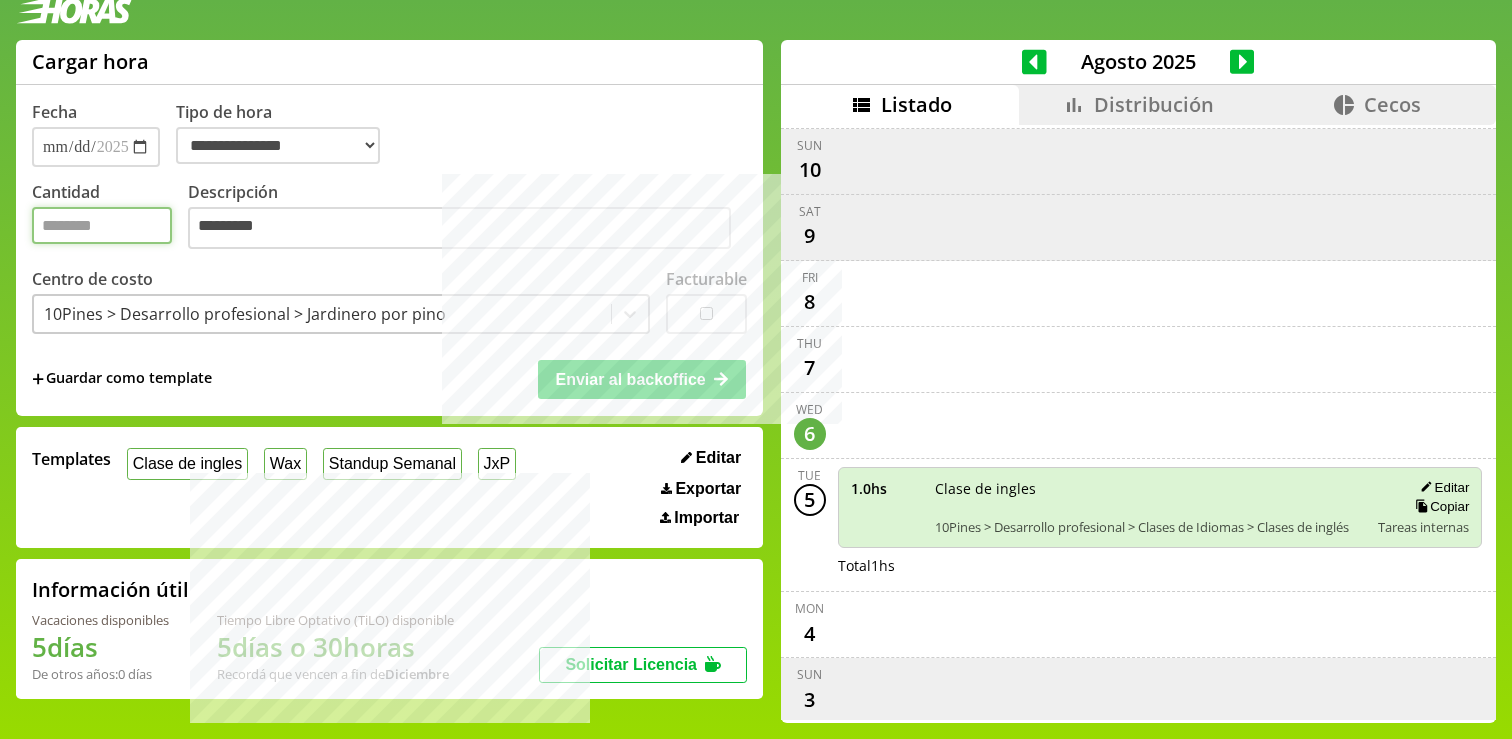 click on "***" at bounding box center [102, 225] 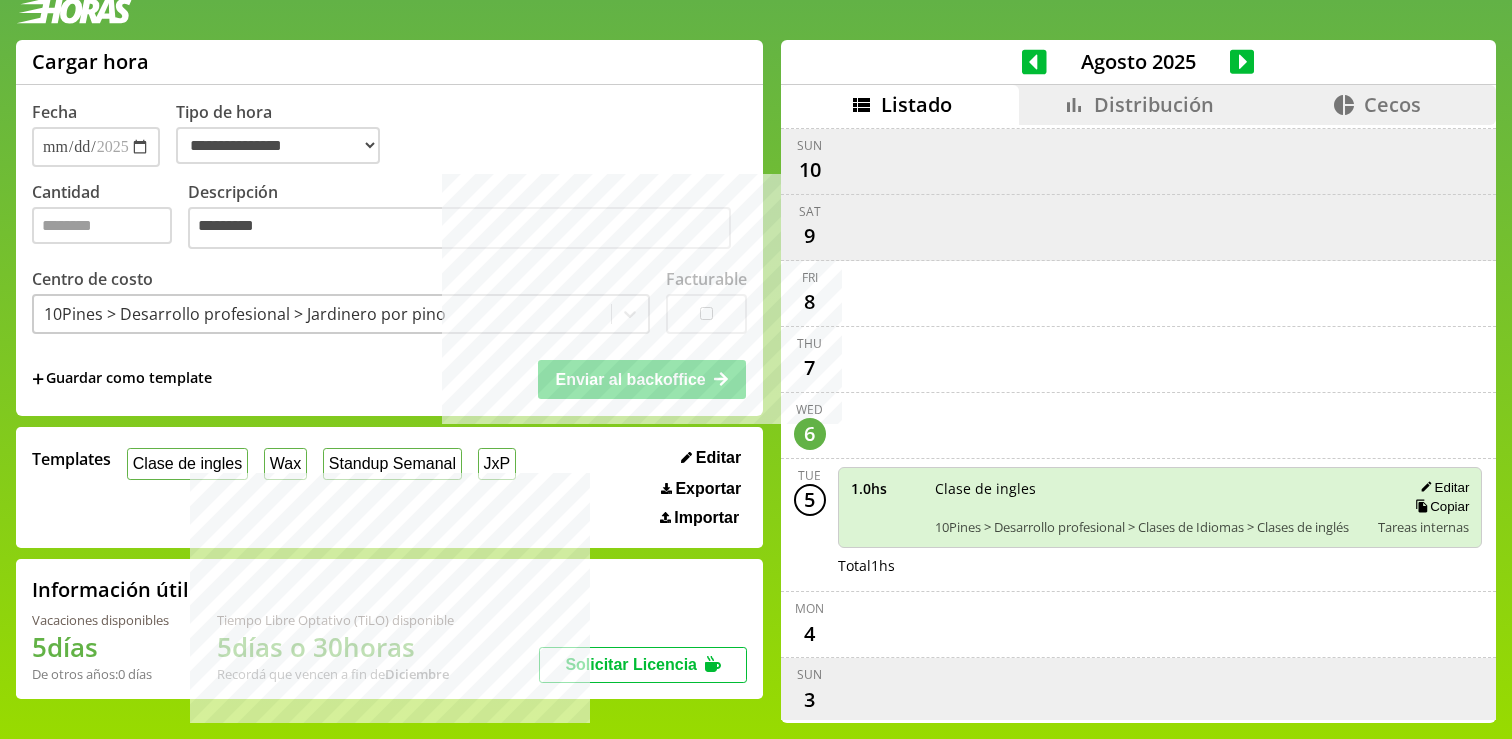 click on "+ Guardar como template" at bounding box center [122, 379] 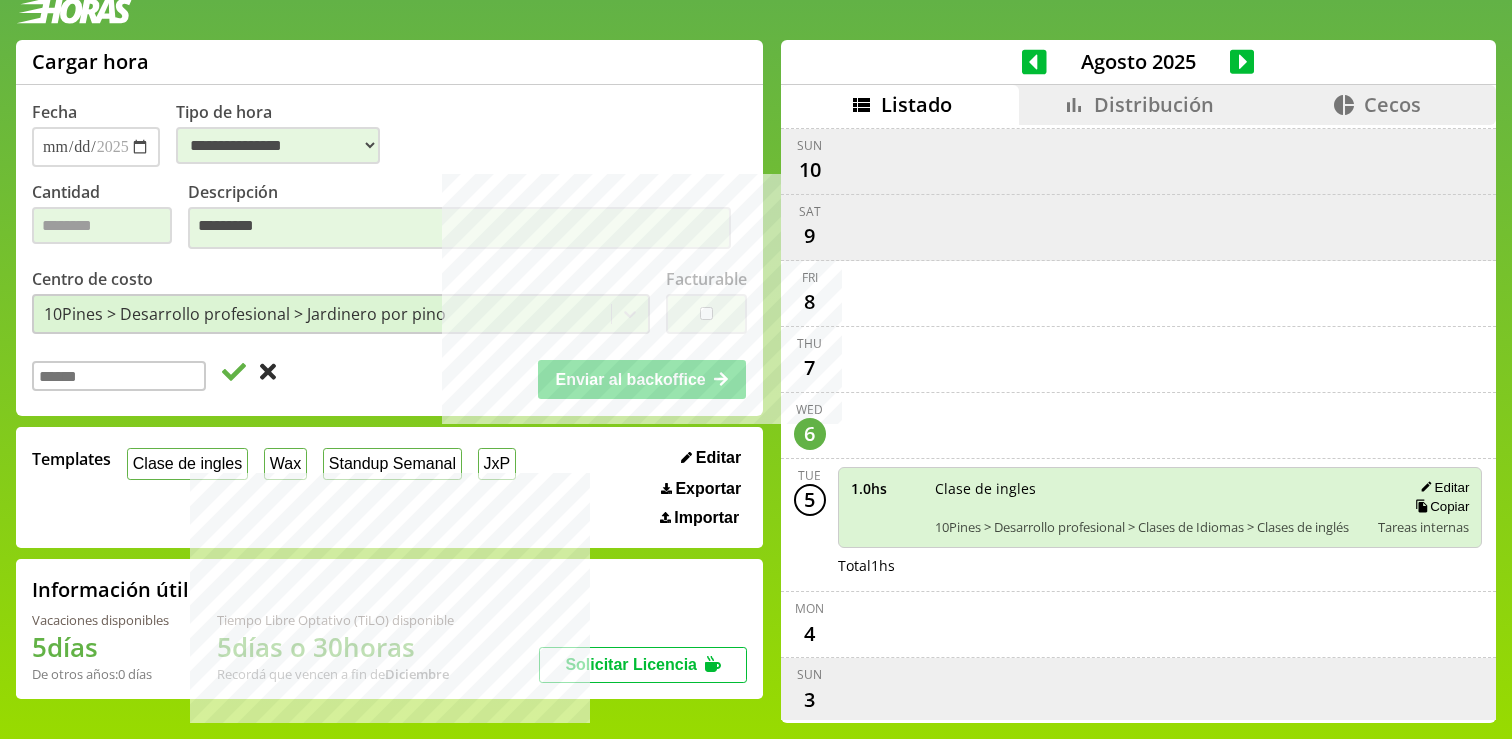 click on "Editar" at bounding box center (718, 458) 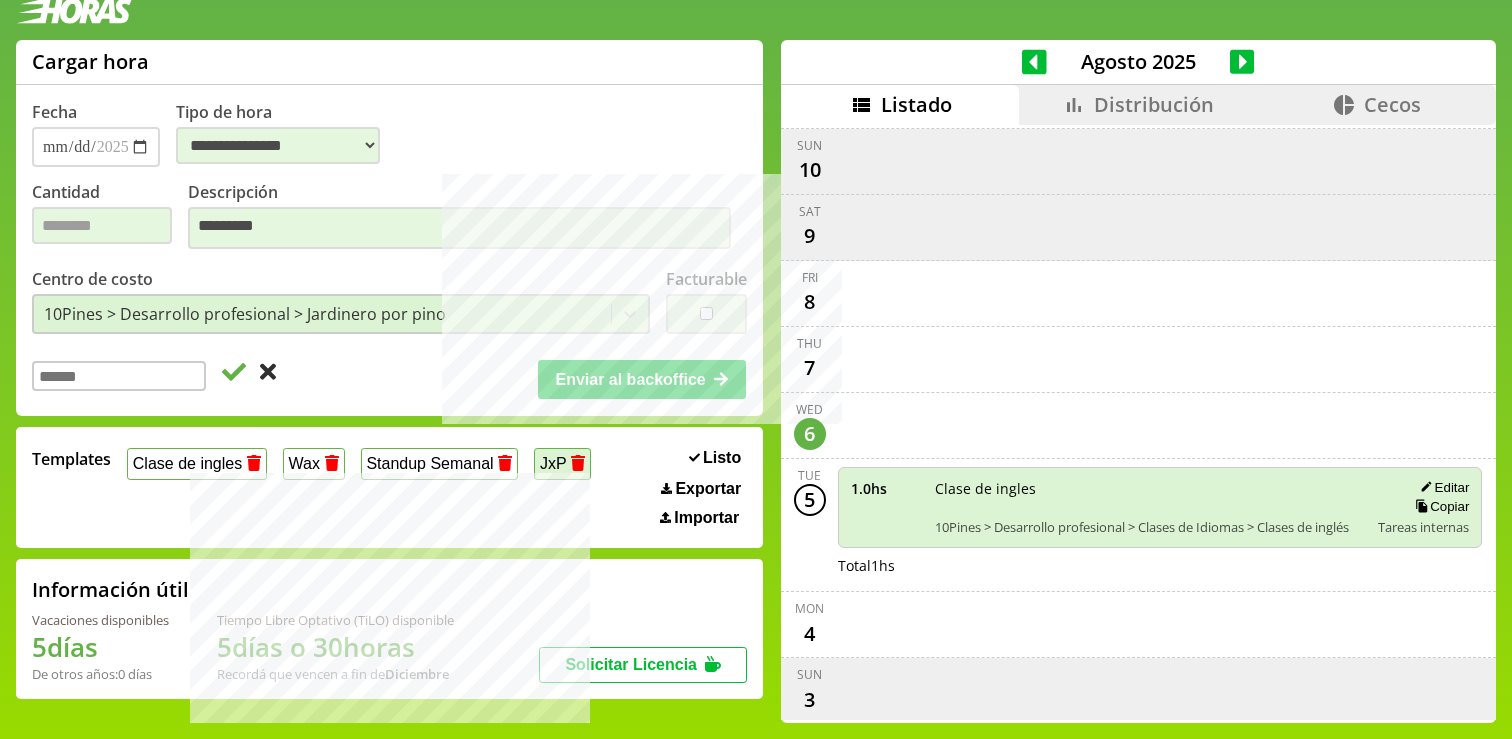 click 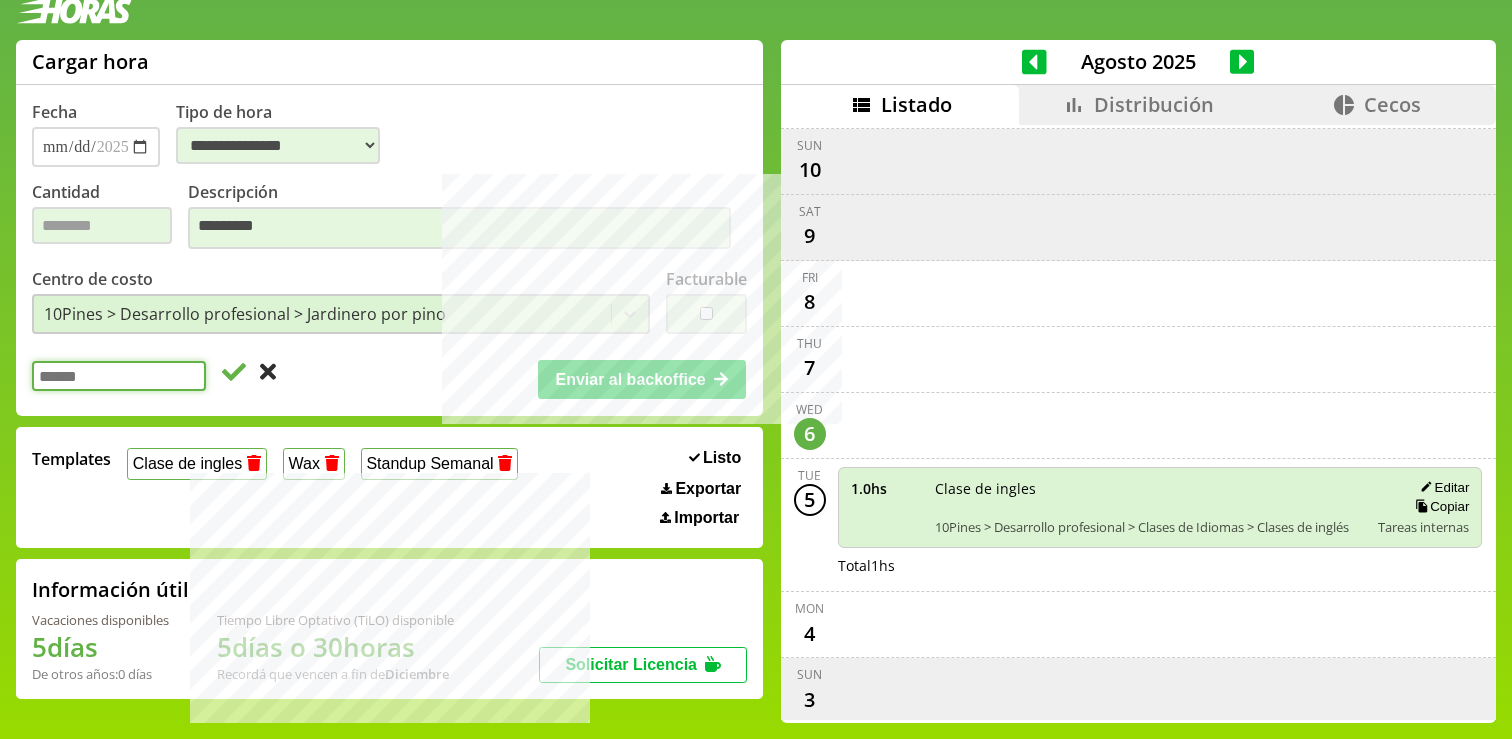 click at bounding box center (119, 376) 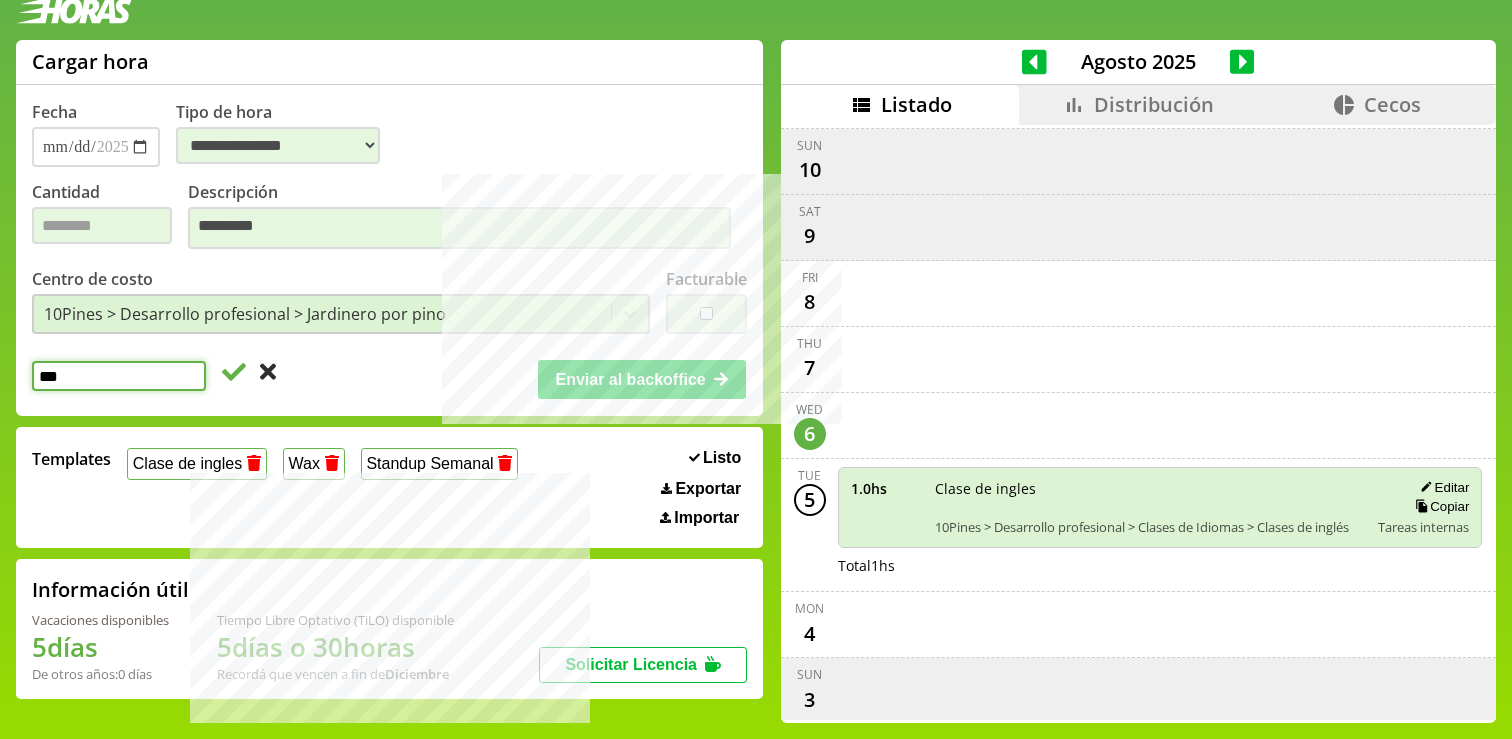 type on "***" 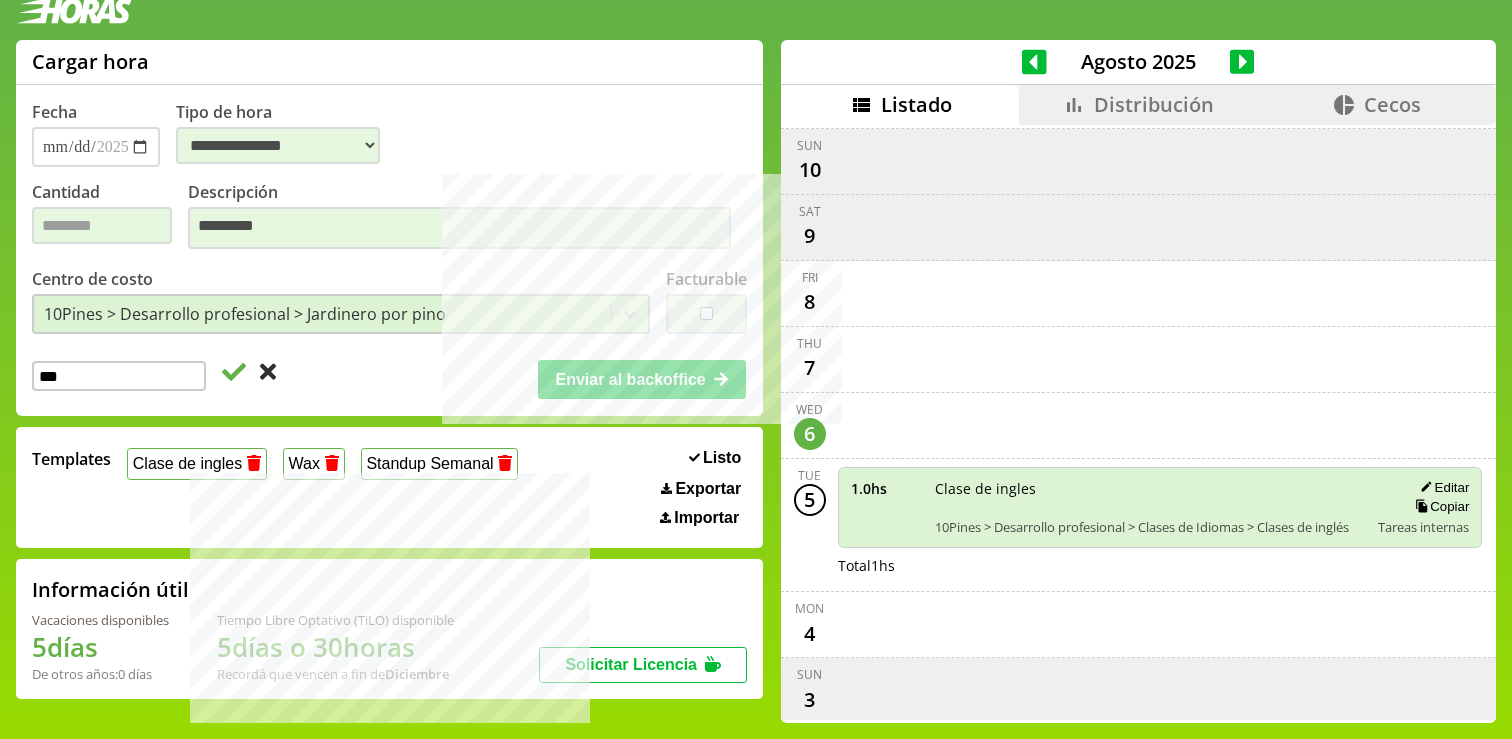 click 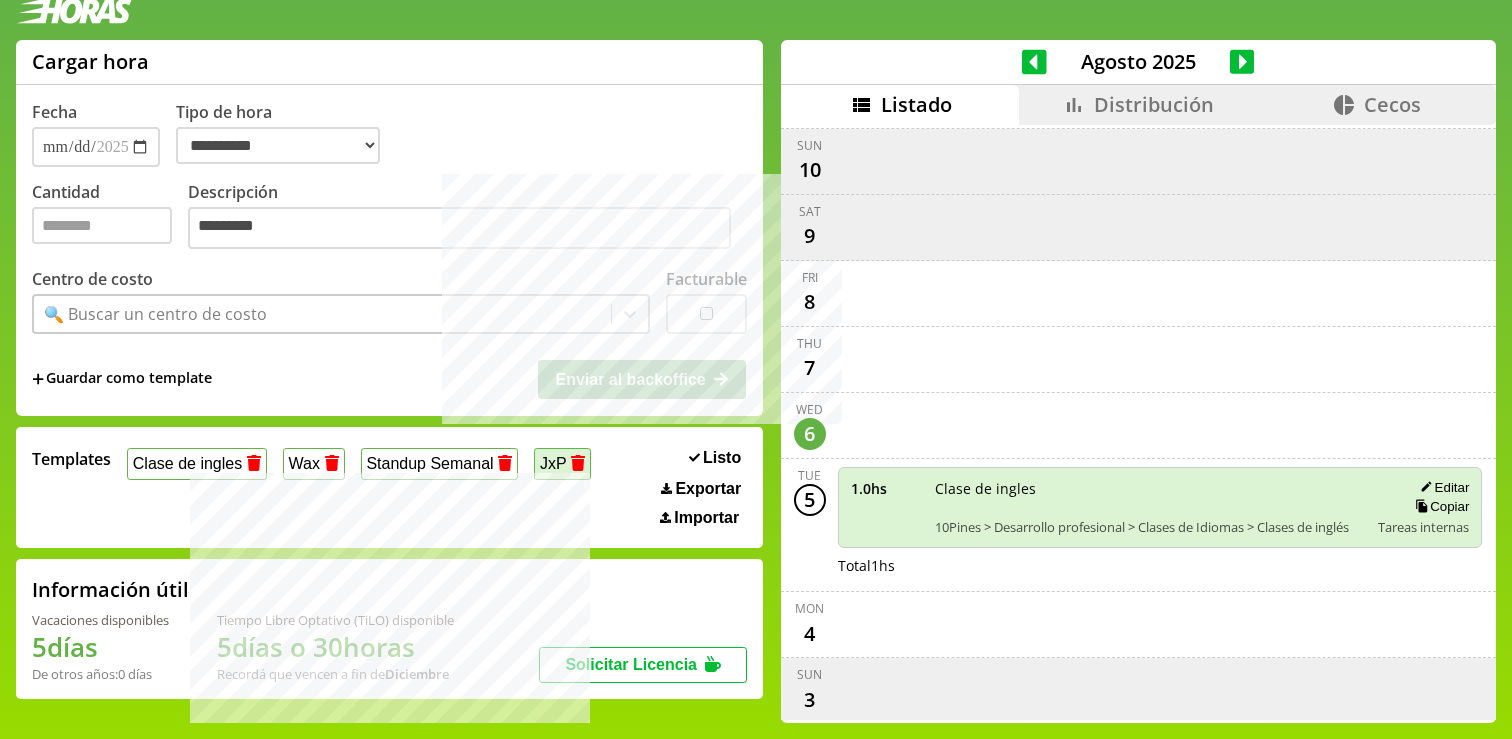 click on "JxP" at bounding box center [562, 463] 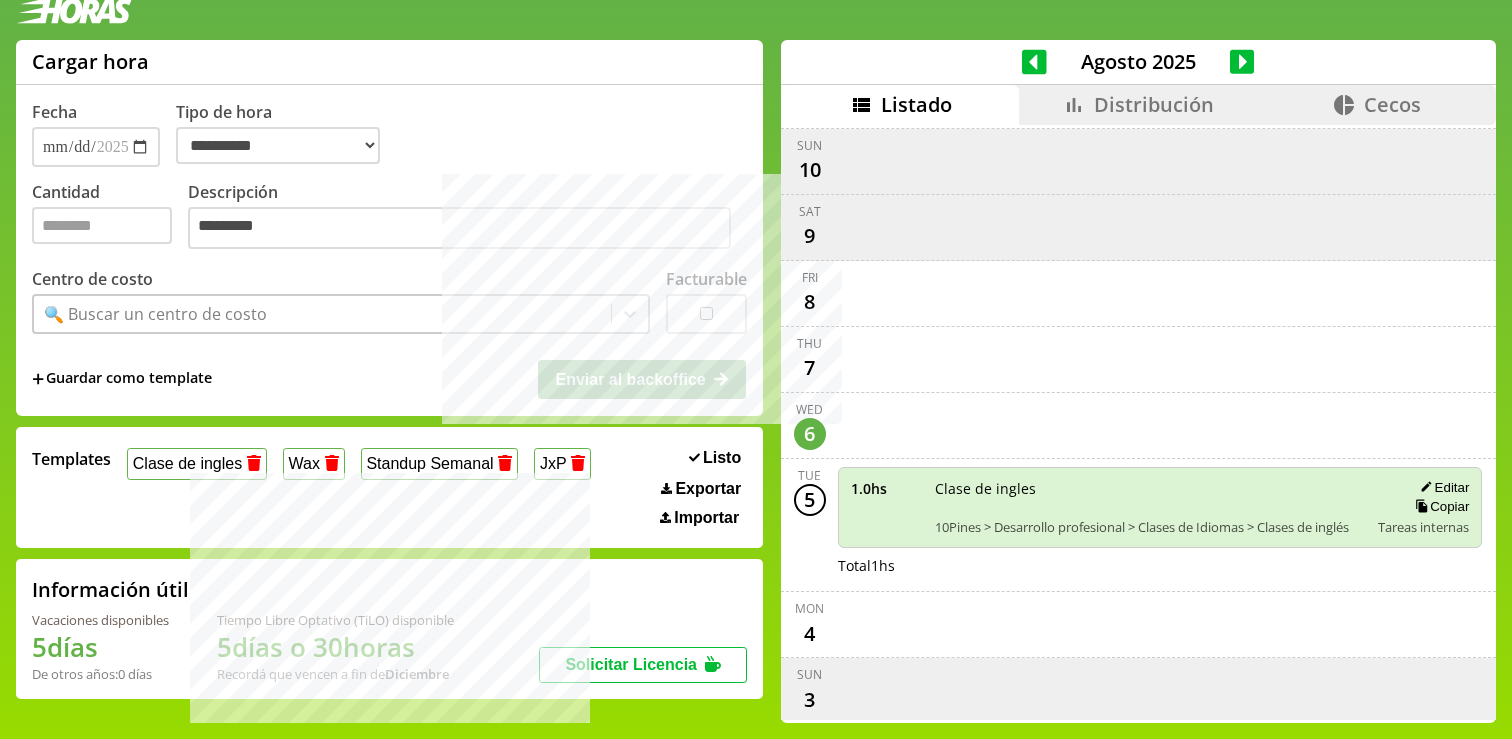 click on "Listo" at bounding box center (722, 458) 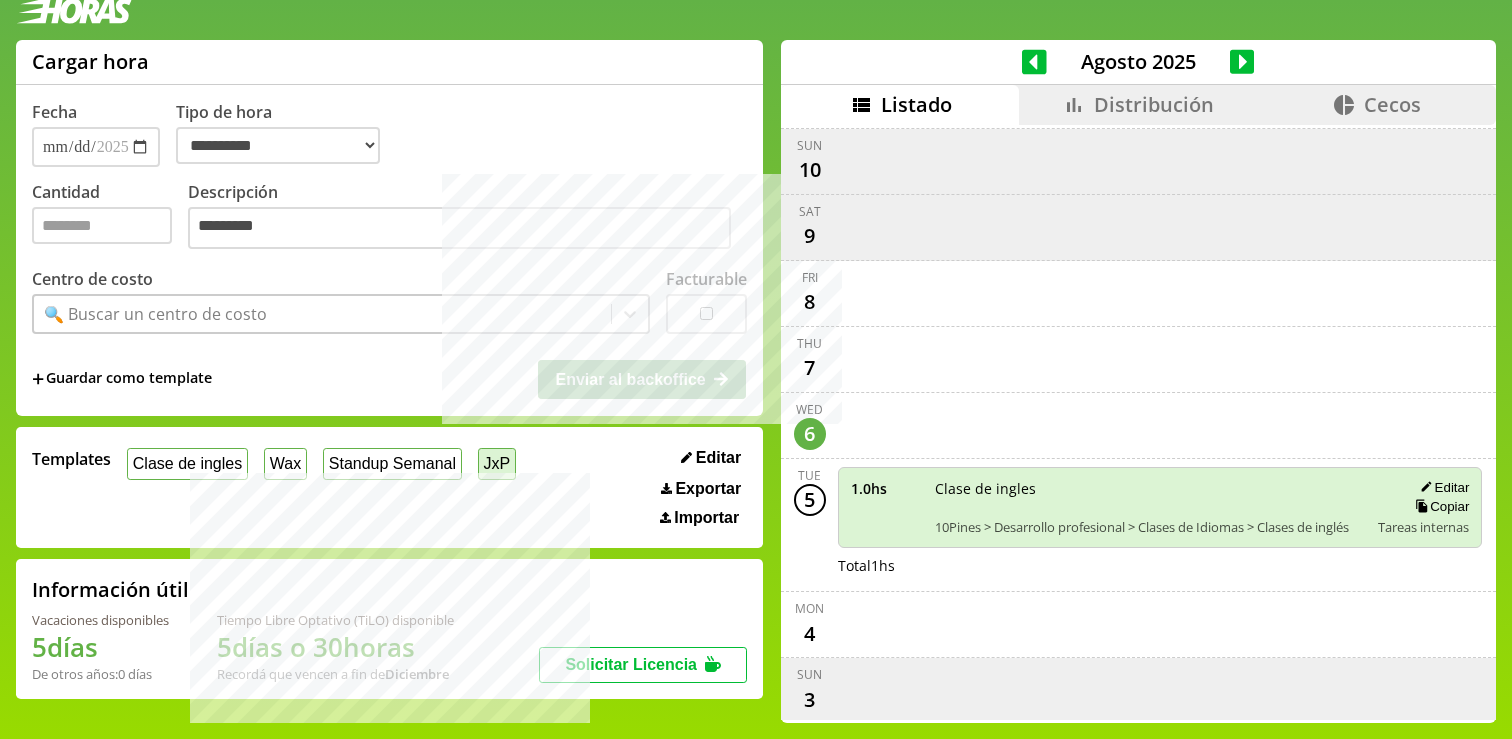 click on "JxP" at bounding box center [497, 463] 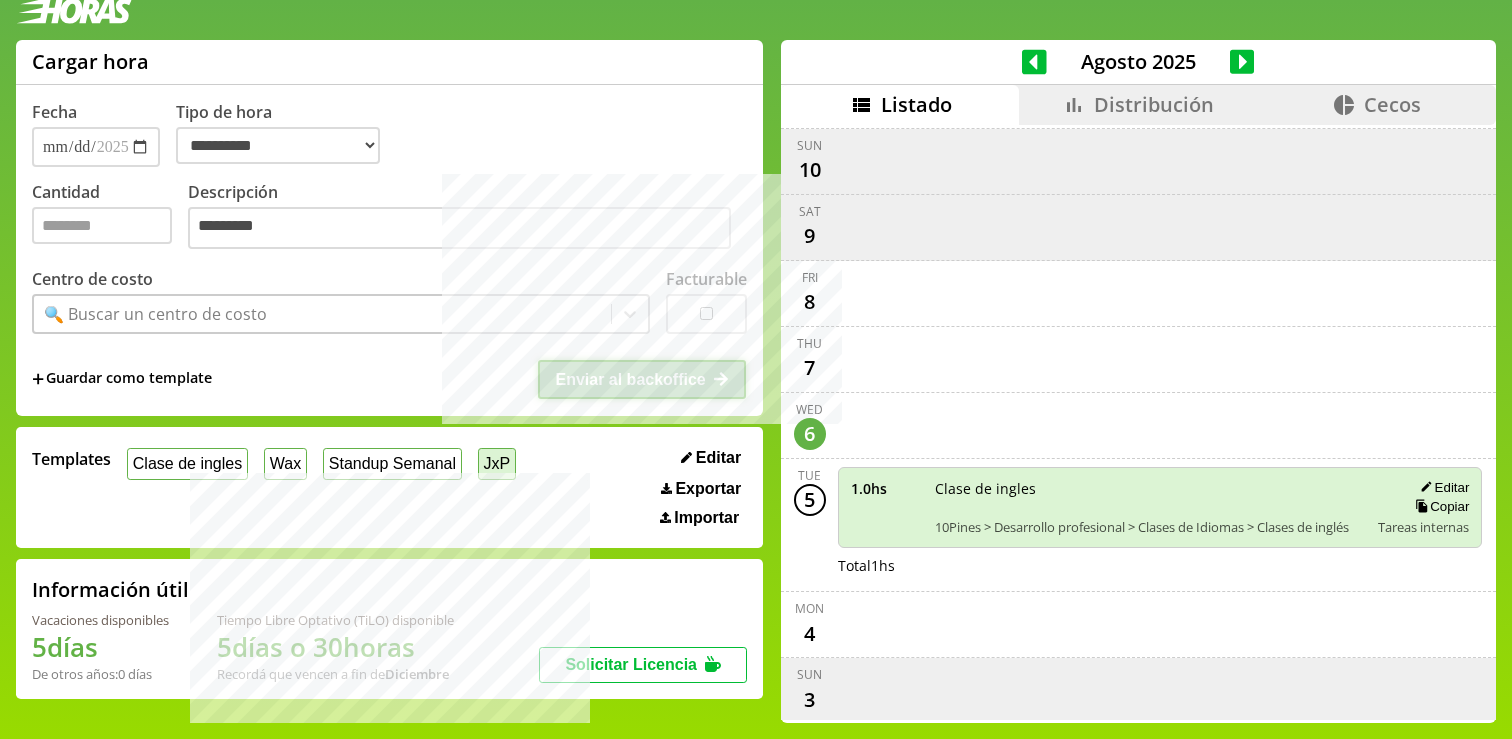 select on "**********" 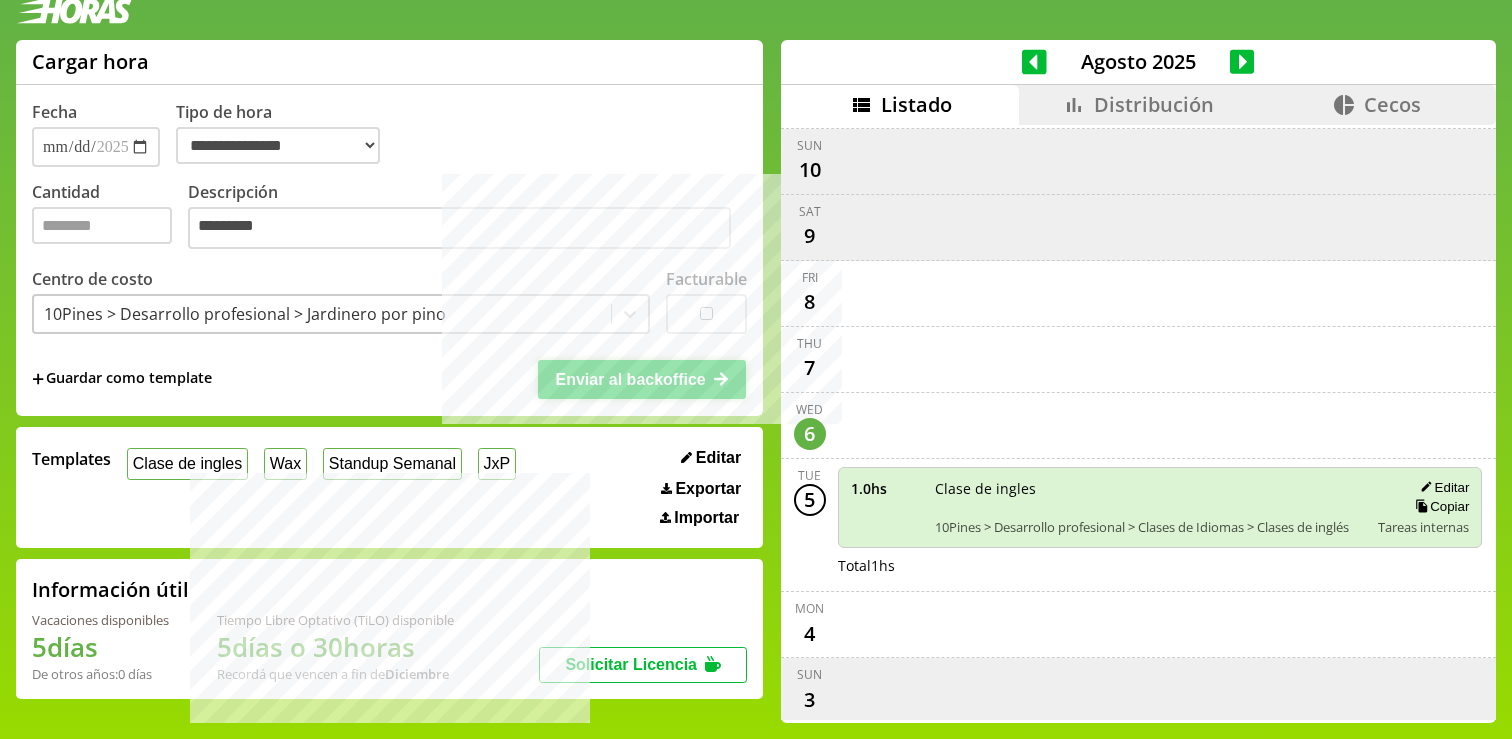 click on "Enviar al backoffice" at bounding box center (630, 379) 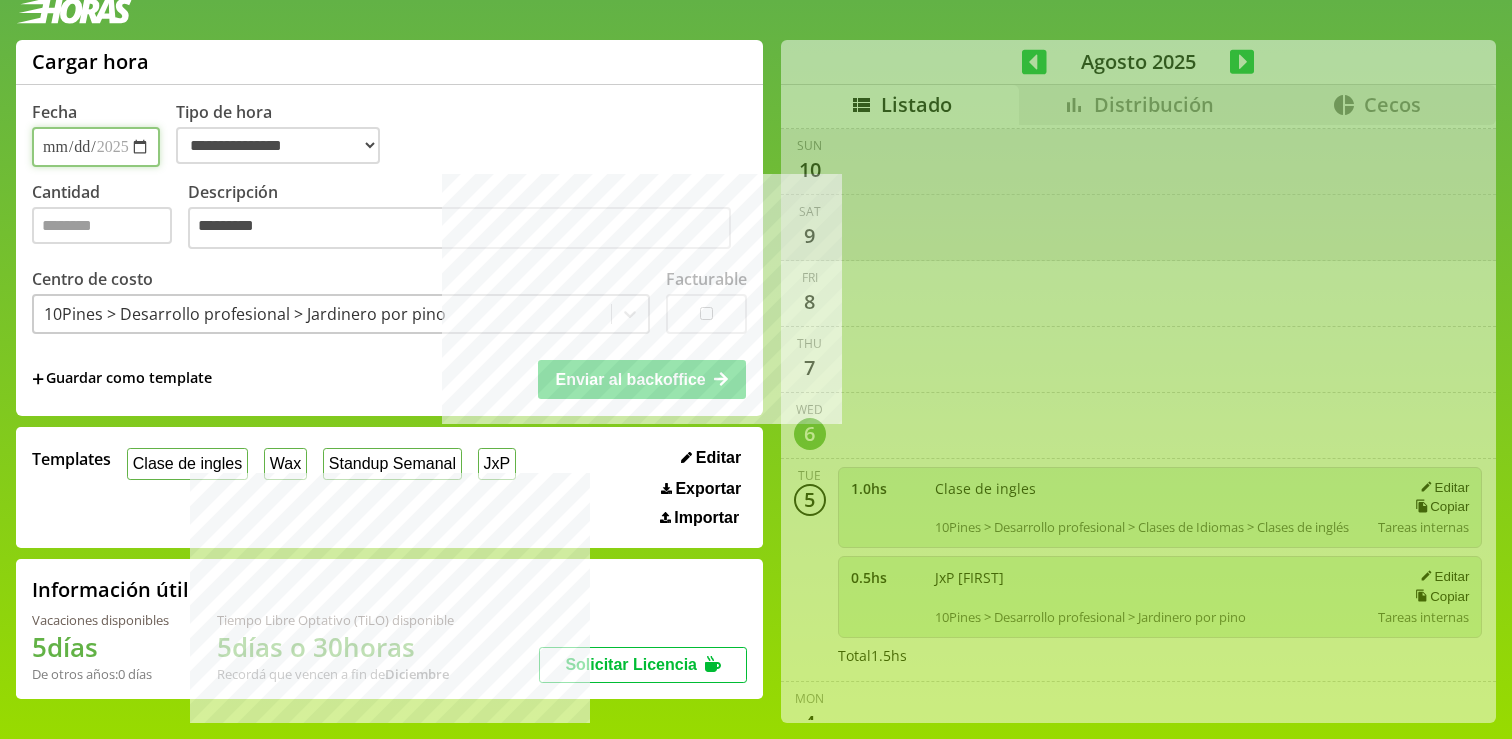 select on "**********" 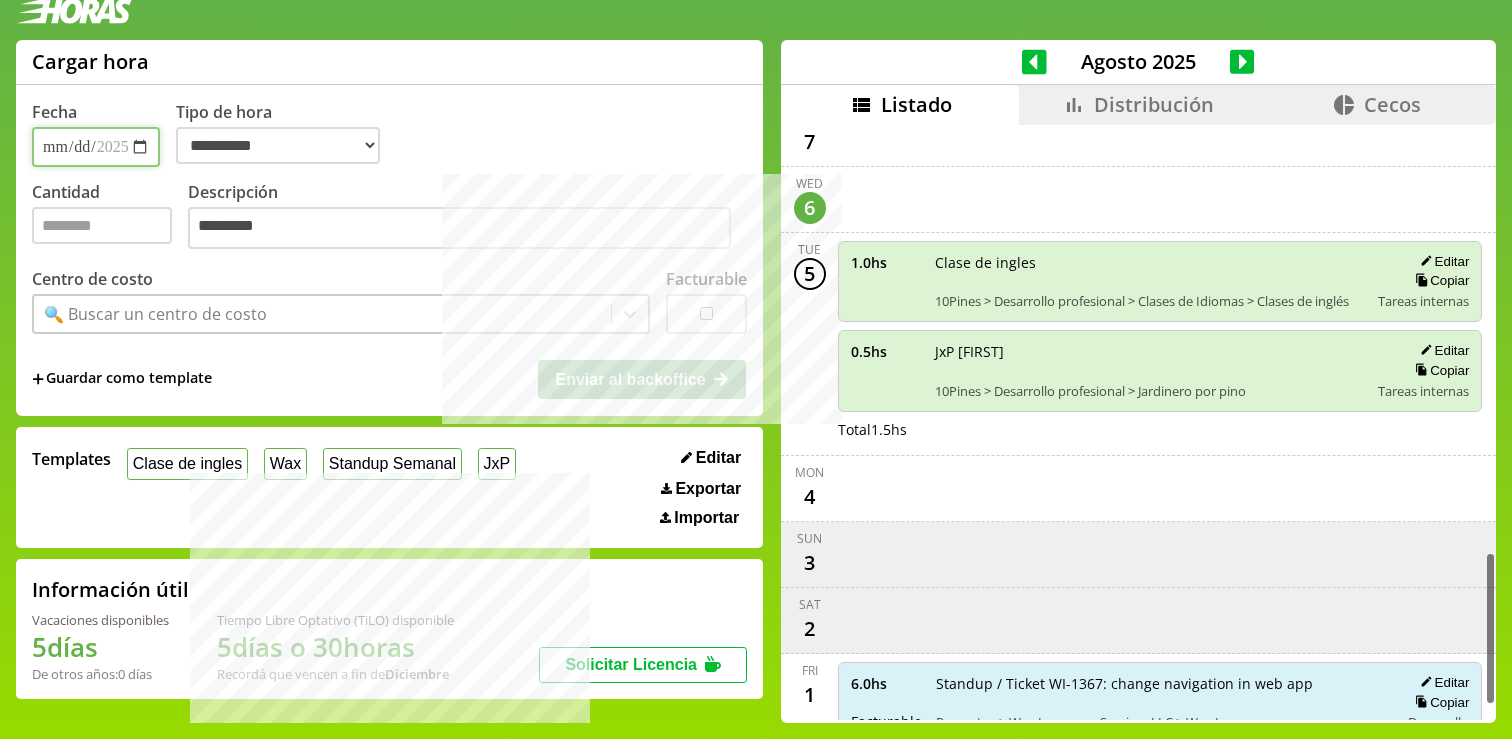 scroll, scrollTop: 1717, scrollLeft: 0, axis: vertical 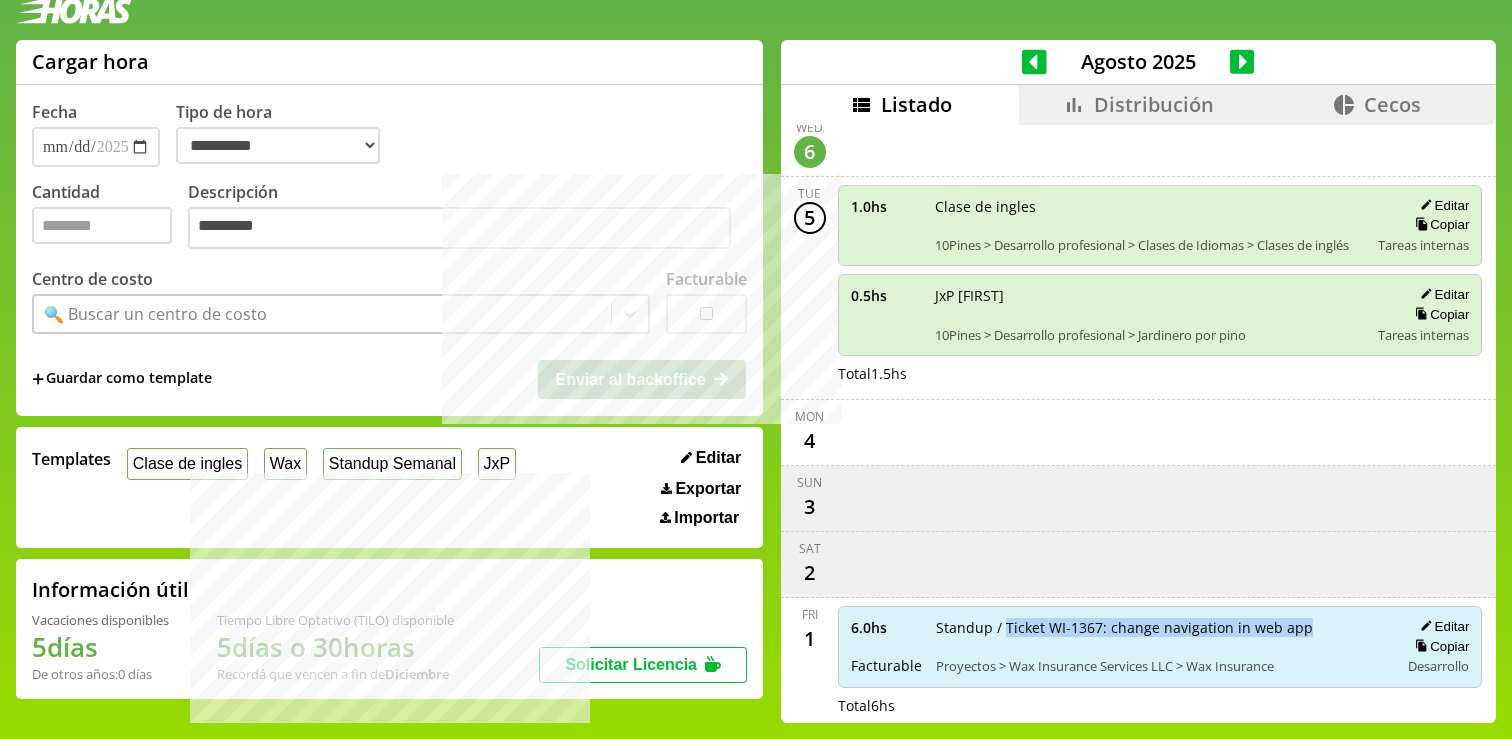 drag, startPoint x: 1282, startPoint y: 618, endPoint x: 987, endPoint y: 622, distance: 295.02713 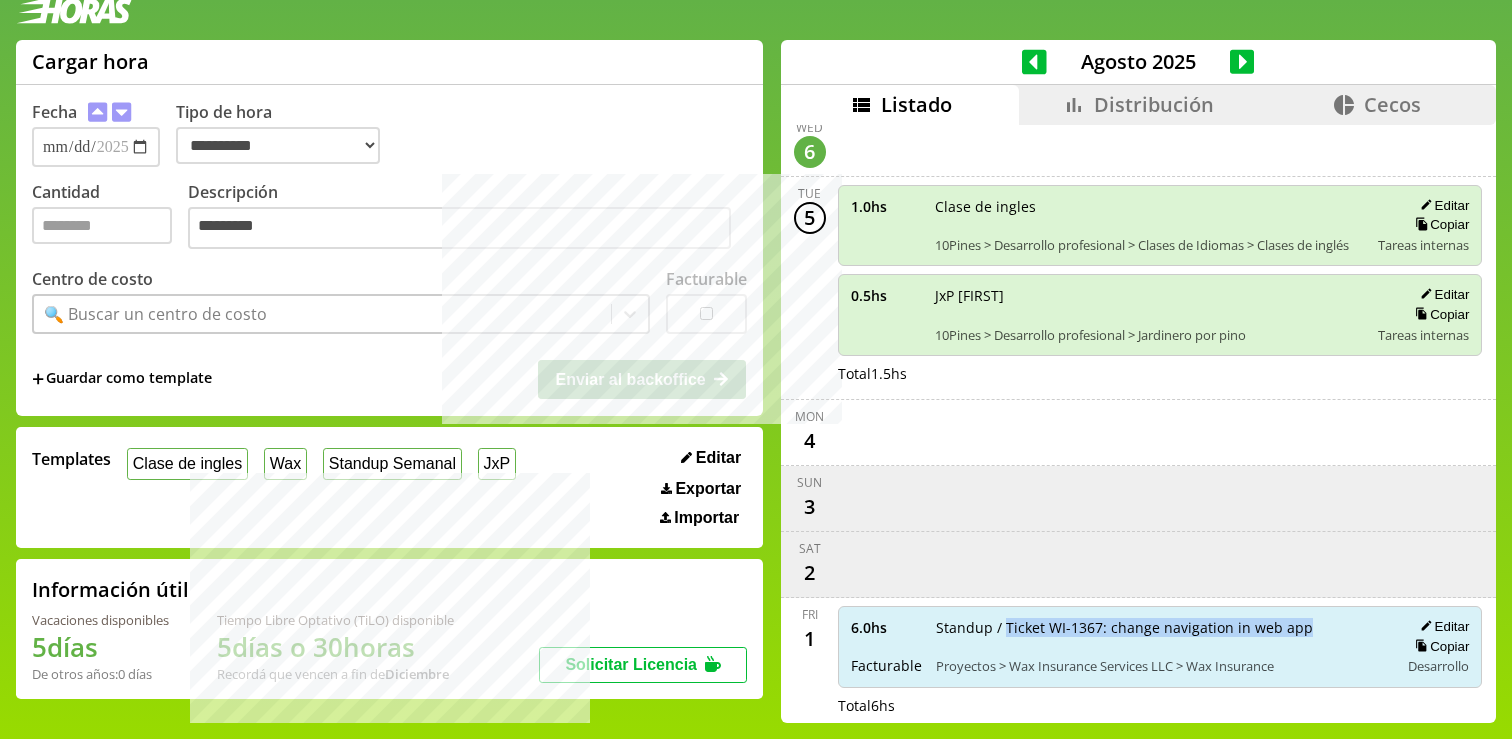 copy on "Ticket WI-1367: change navigation in web app" 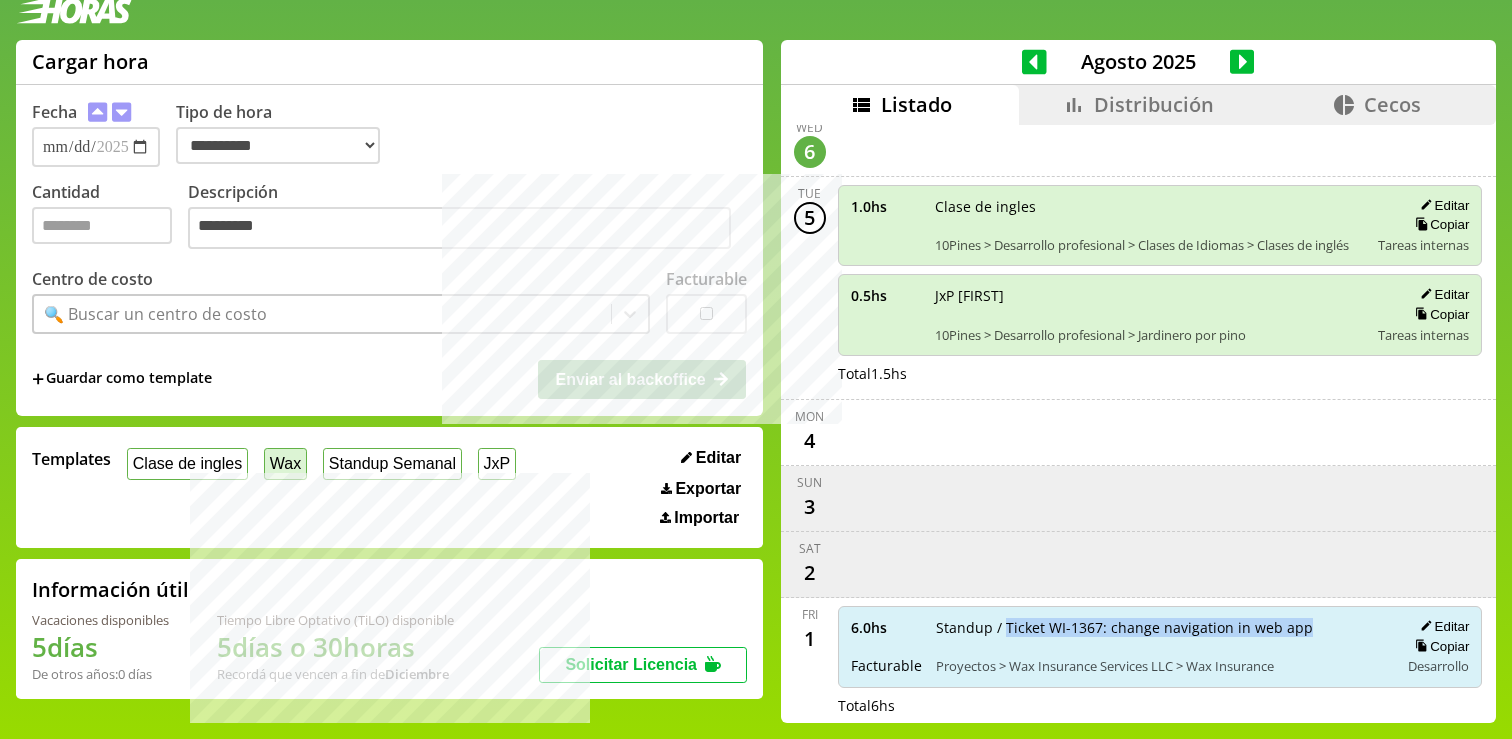 click on "Wax" at bounding box center (285, 463) 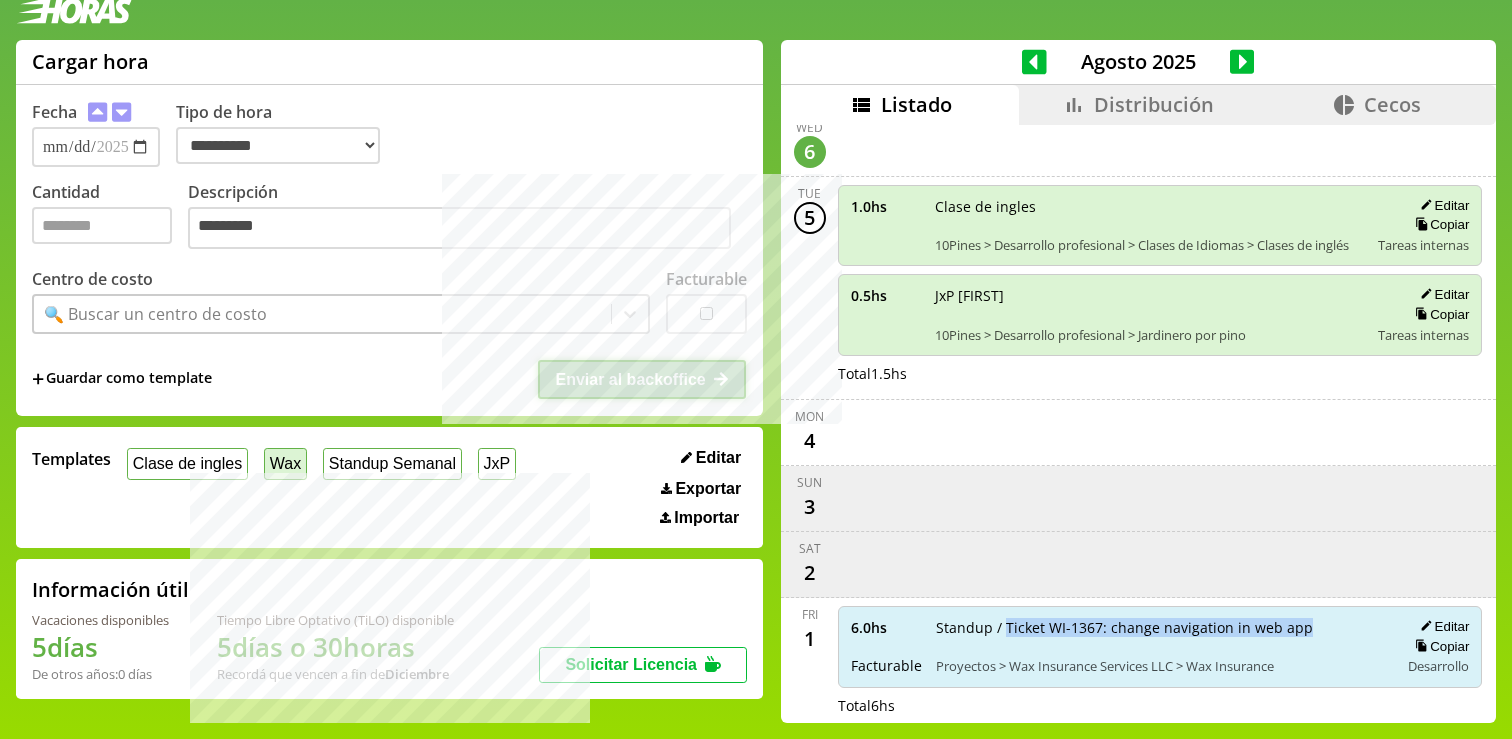 type on "*" 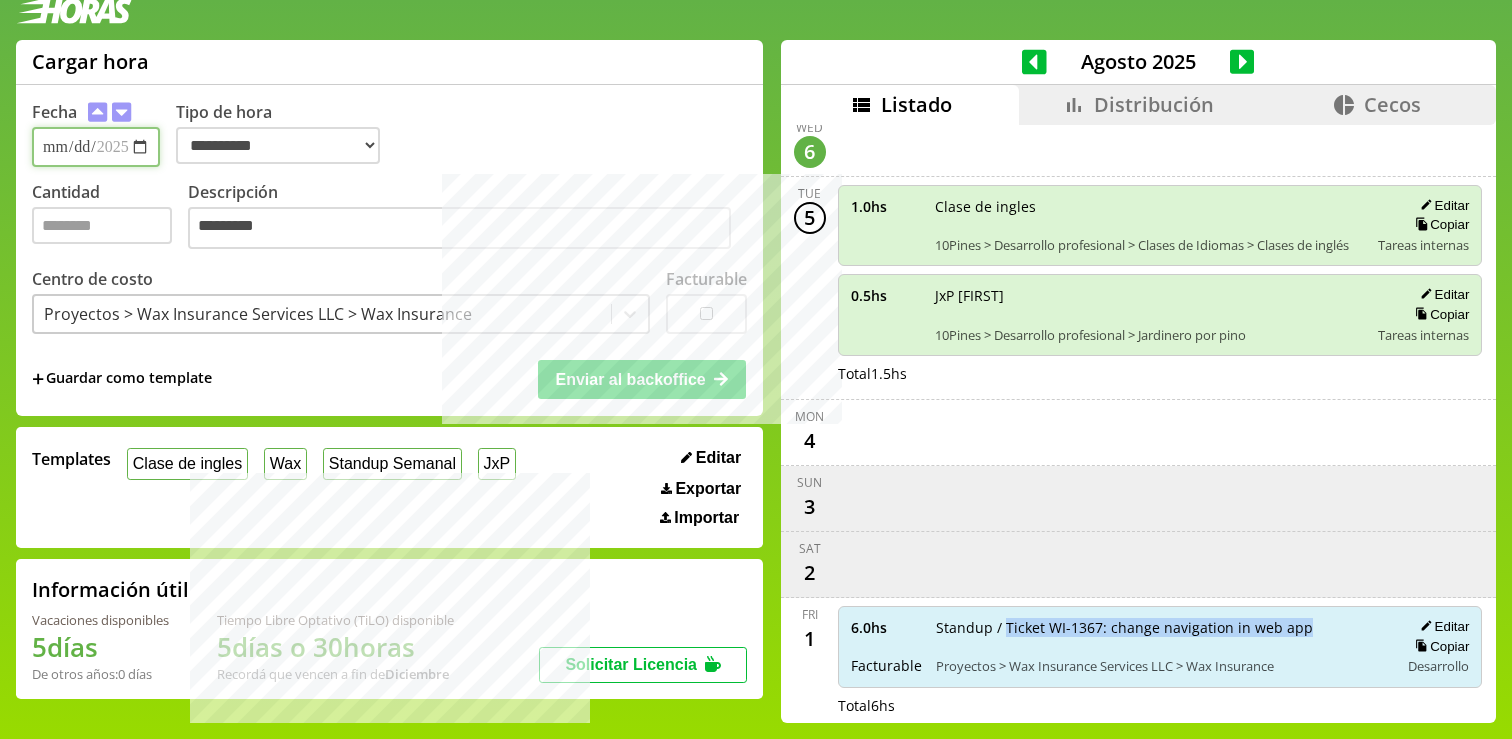 click on "**********" at bounding box center [96, 147] 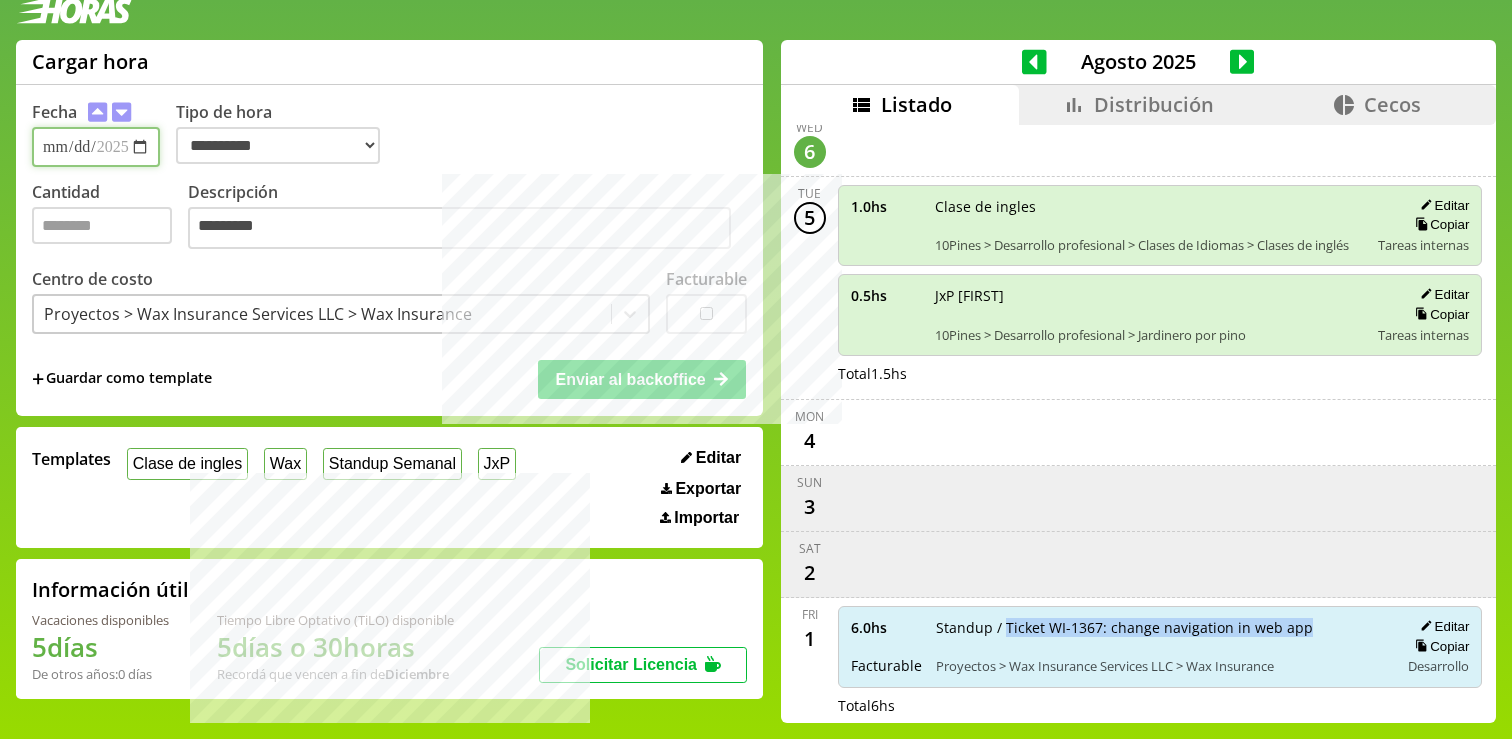 type on "**********" 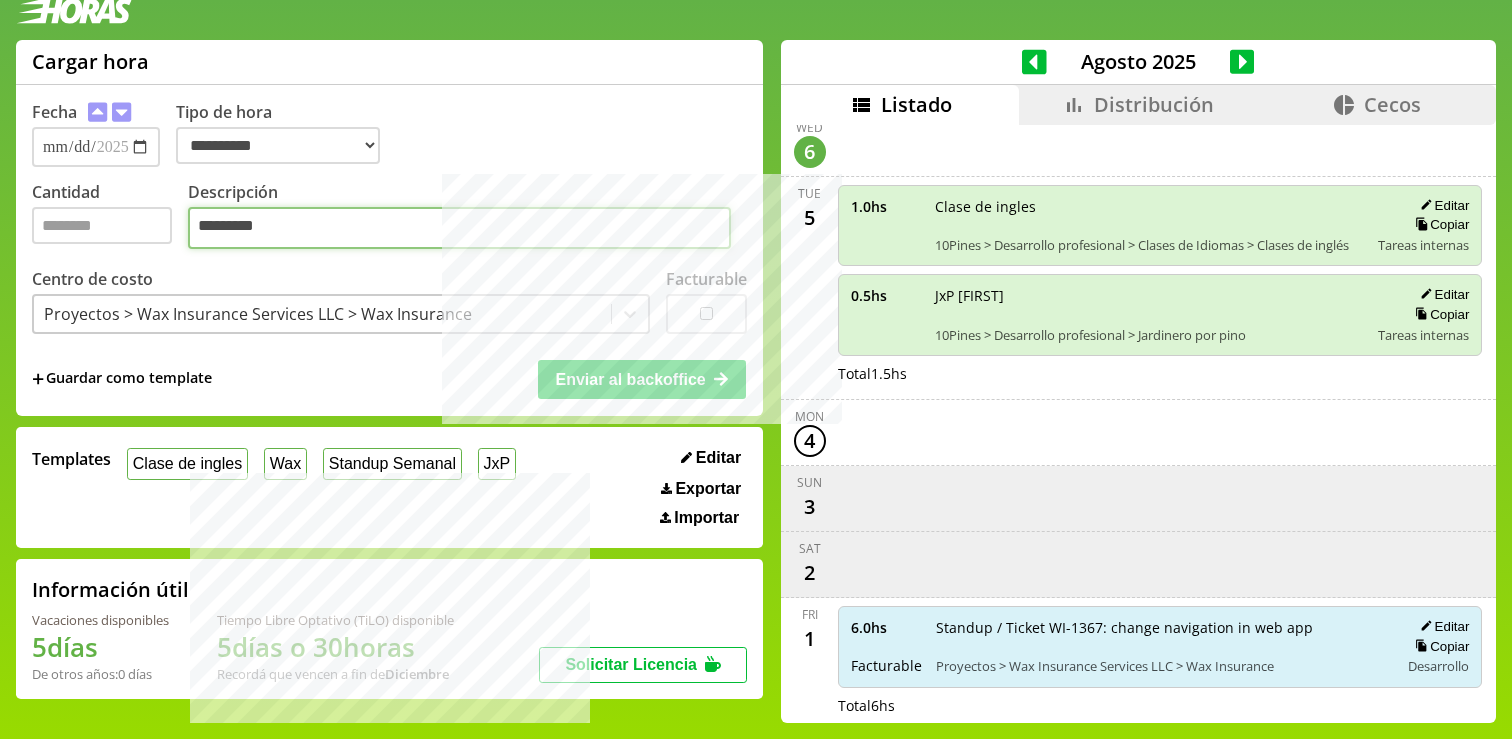 drag, startPoint x: 422, startPoint y: 221, endPoint x: 185, endPoint y: 192, distance: 238.76767 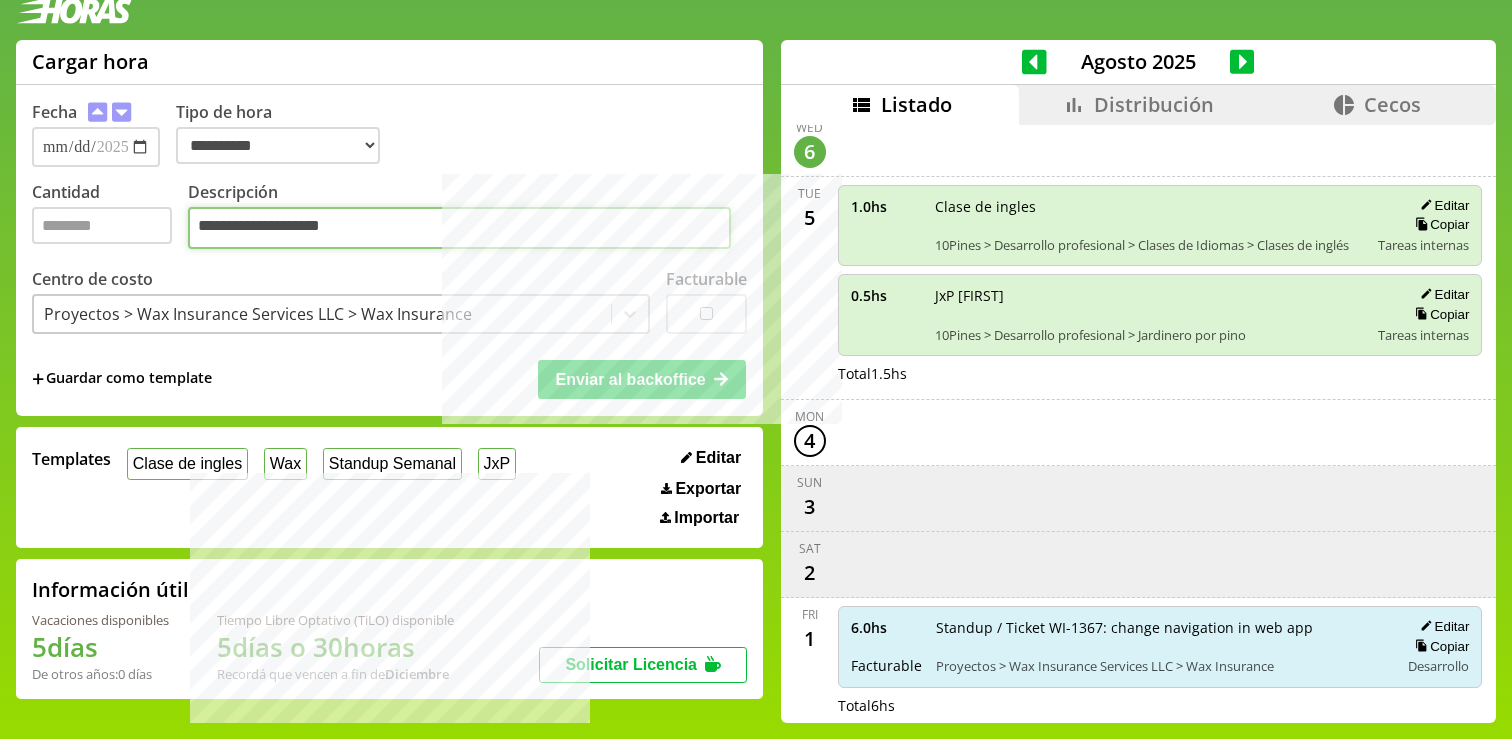 paste on "**********" 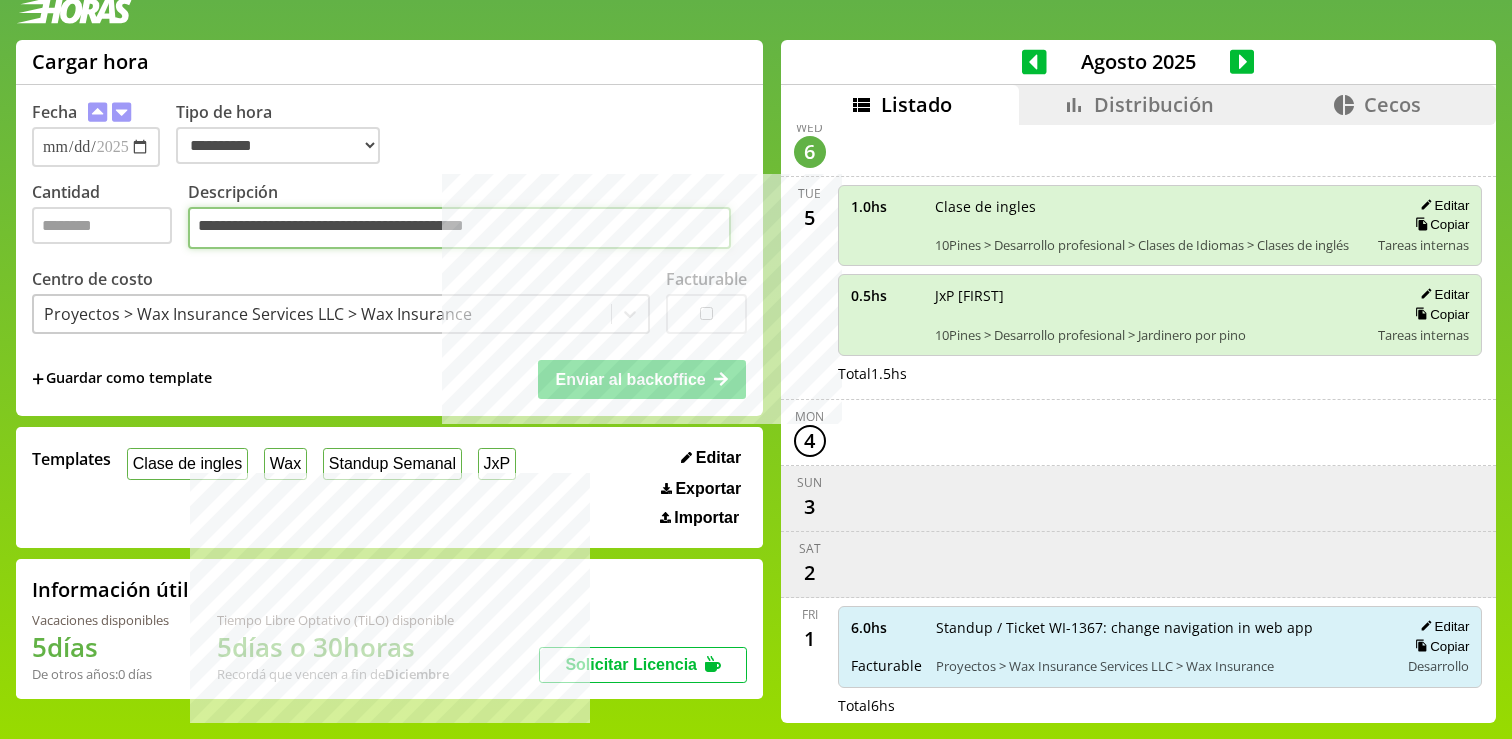 type on "**********" 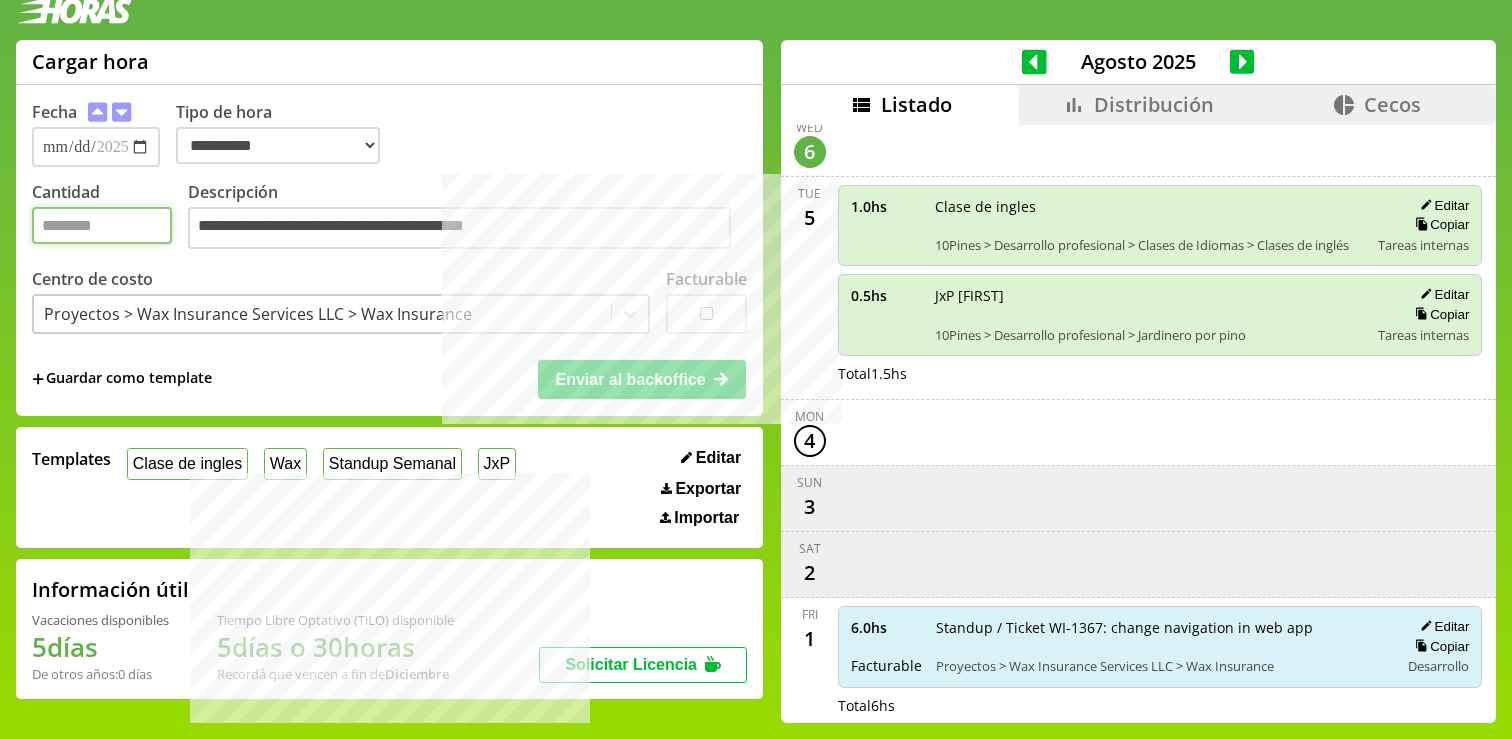 click on "*" at bounding box center (102, 225) 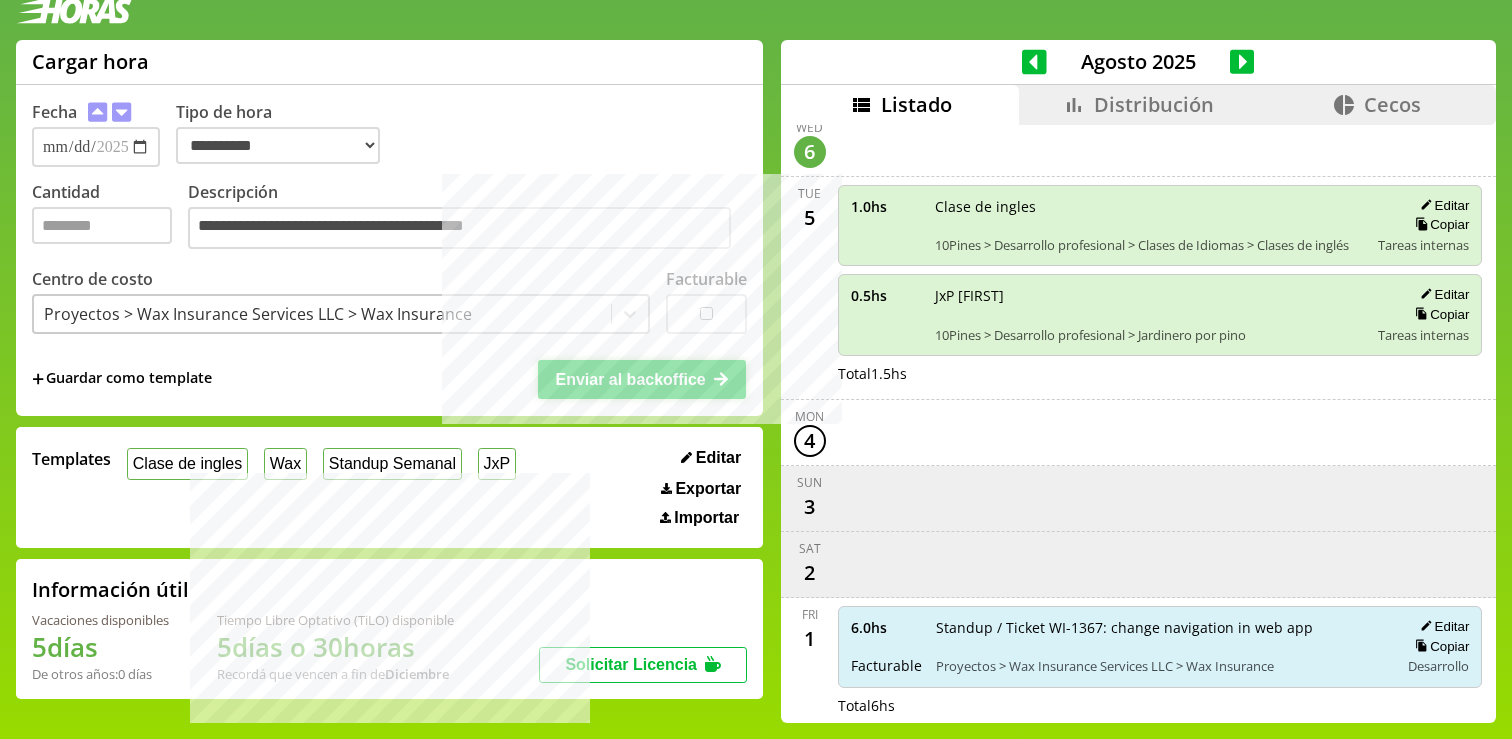 click on "Enviar al backoffice" at bounding box center [630, 379] 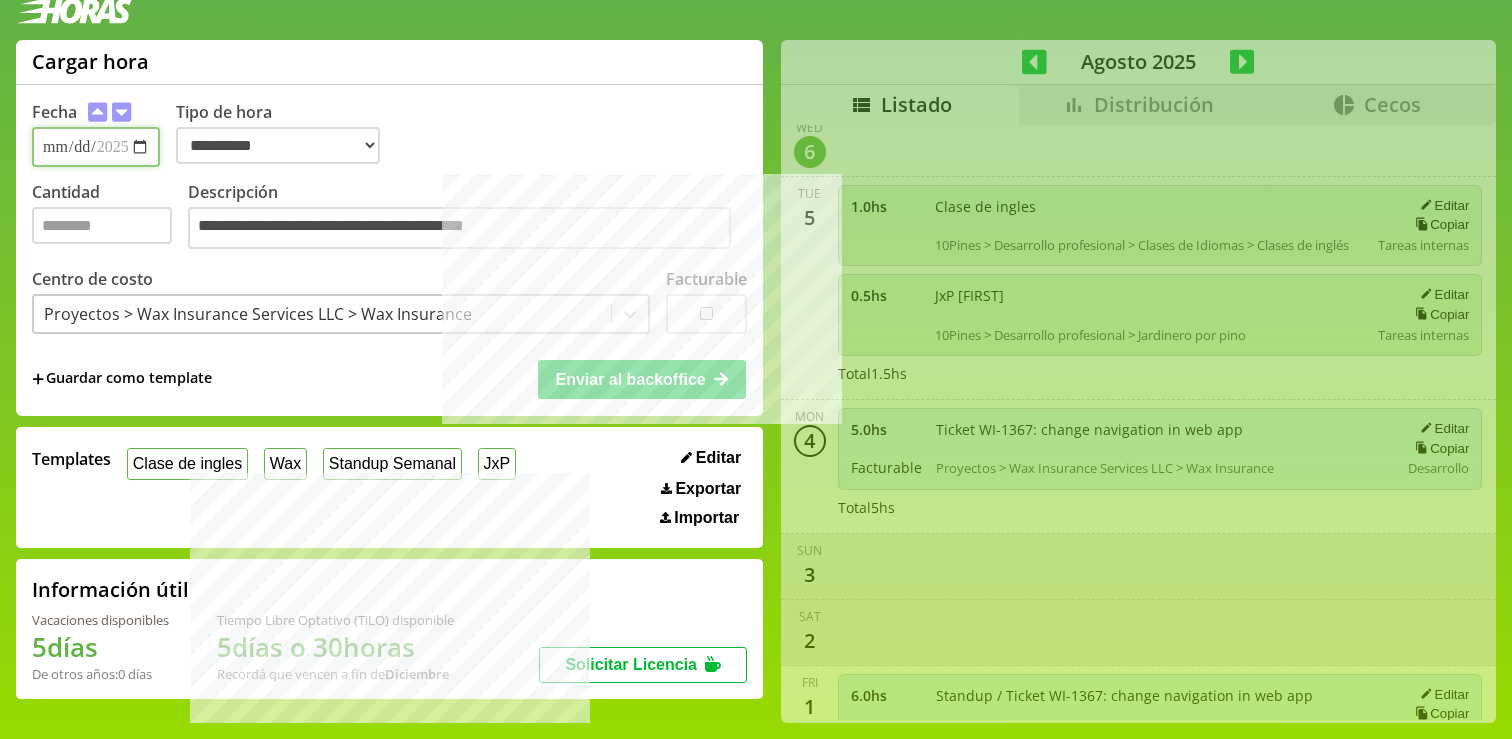 type 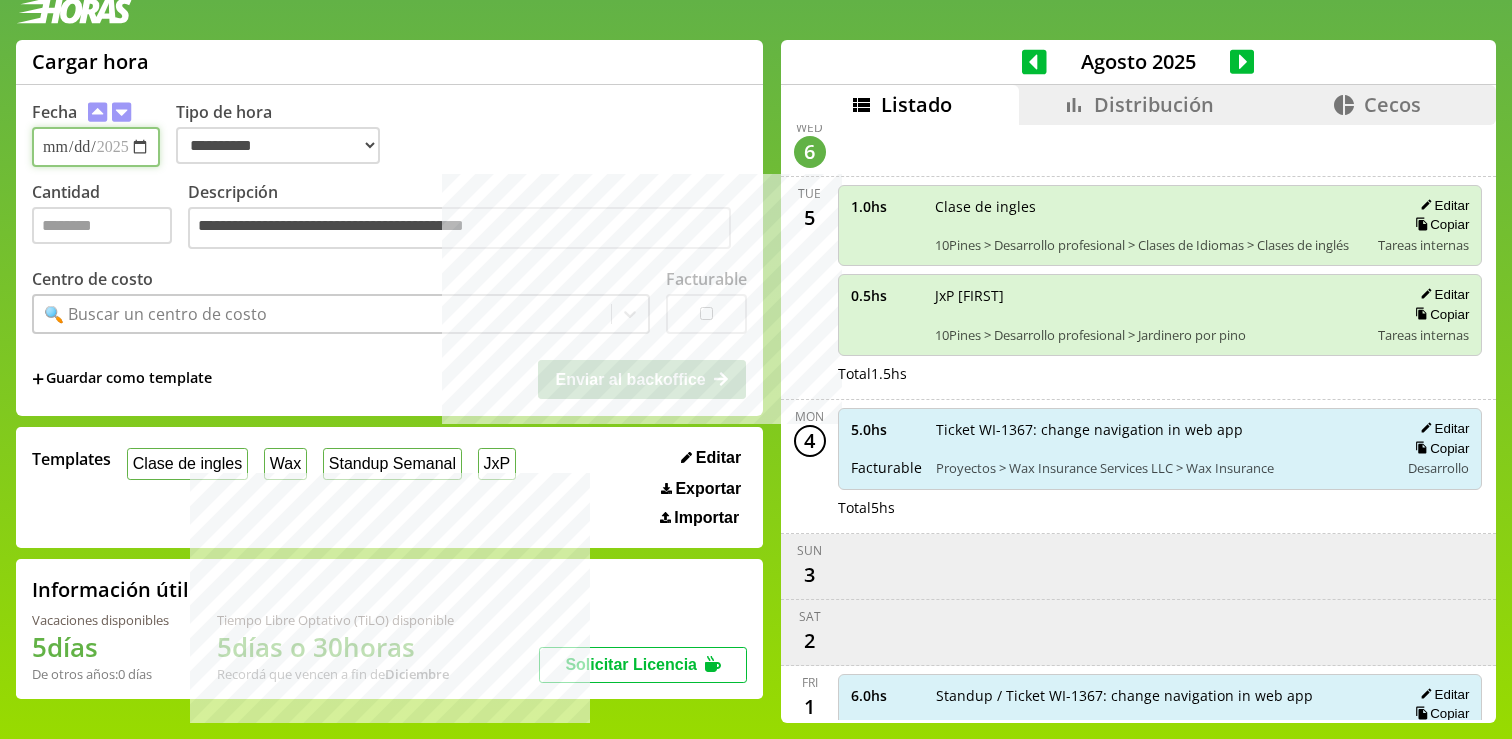 click on "**********" at bounding box center (96, 147) 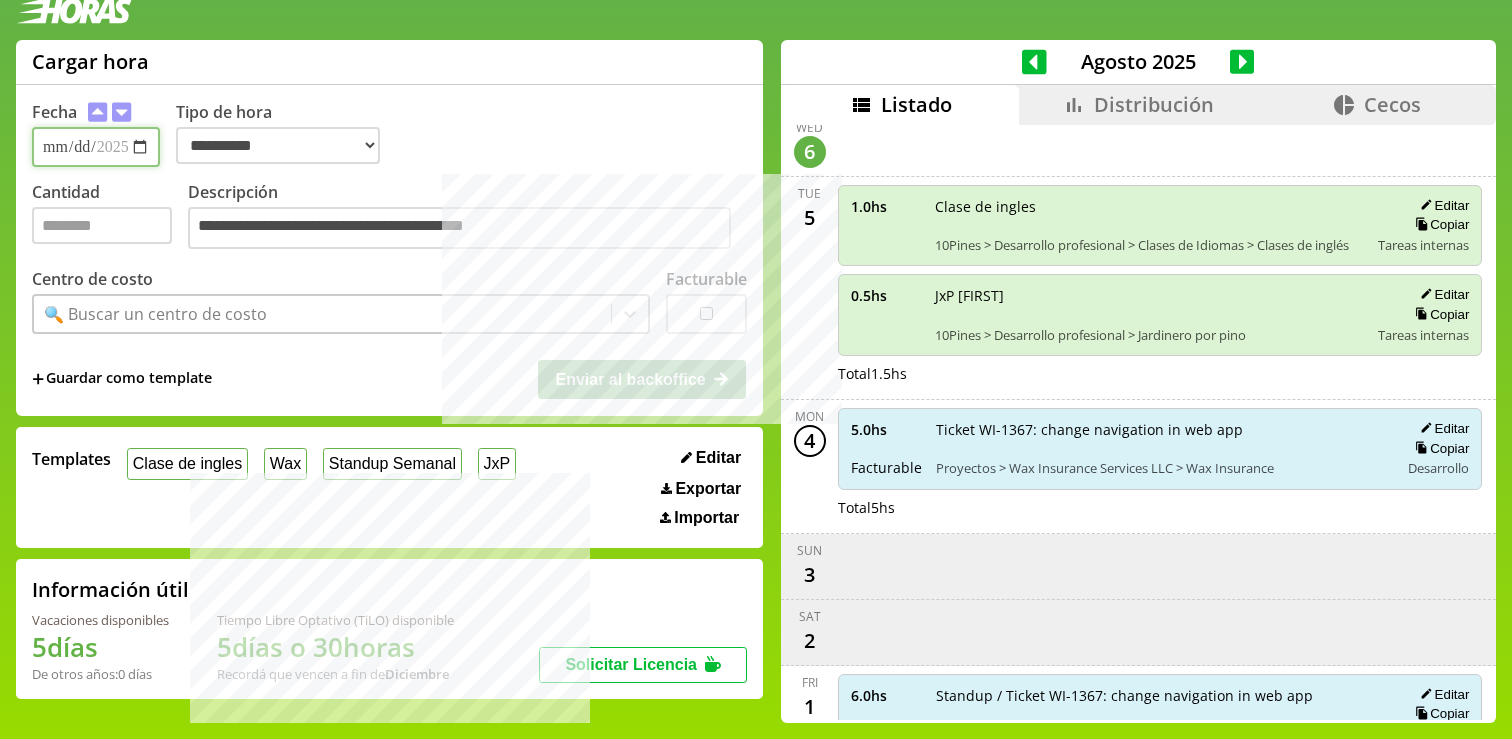 type on "**********" 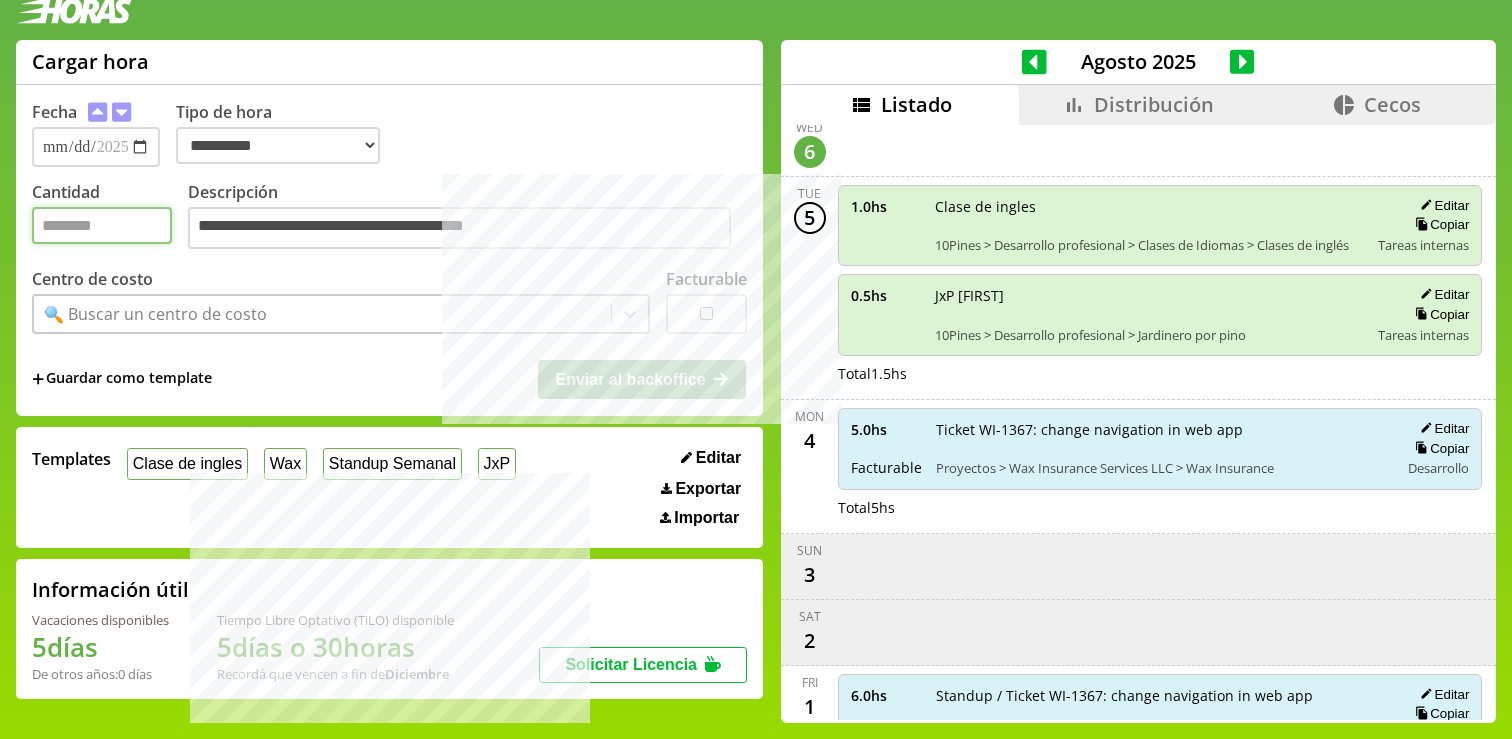 click on "Cantidad" at bounding box center [102, 225] 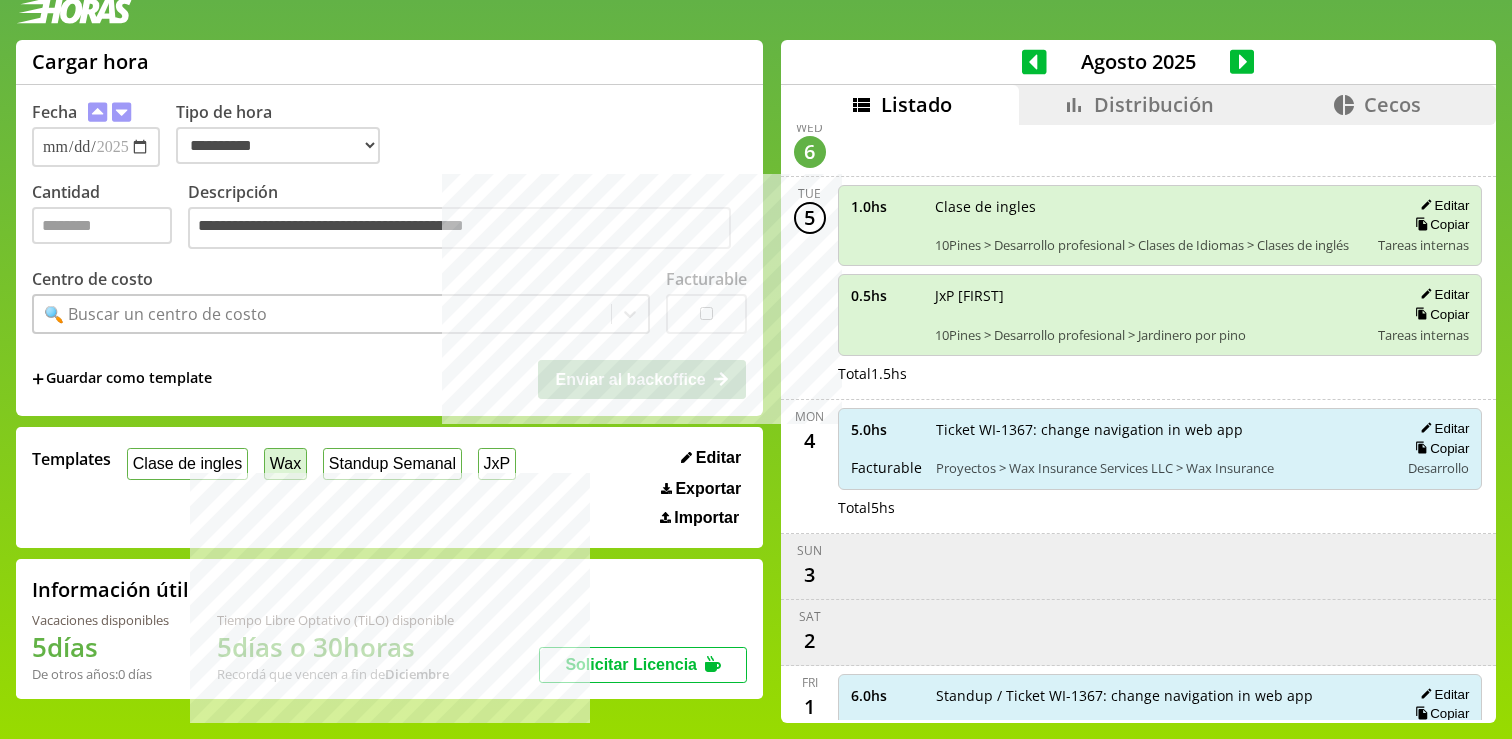 click on "Wax" at bounding box center (285, 463) 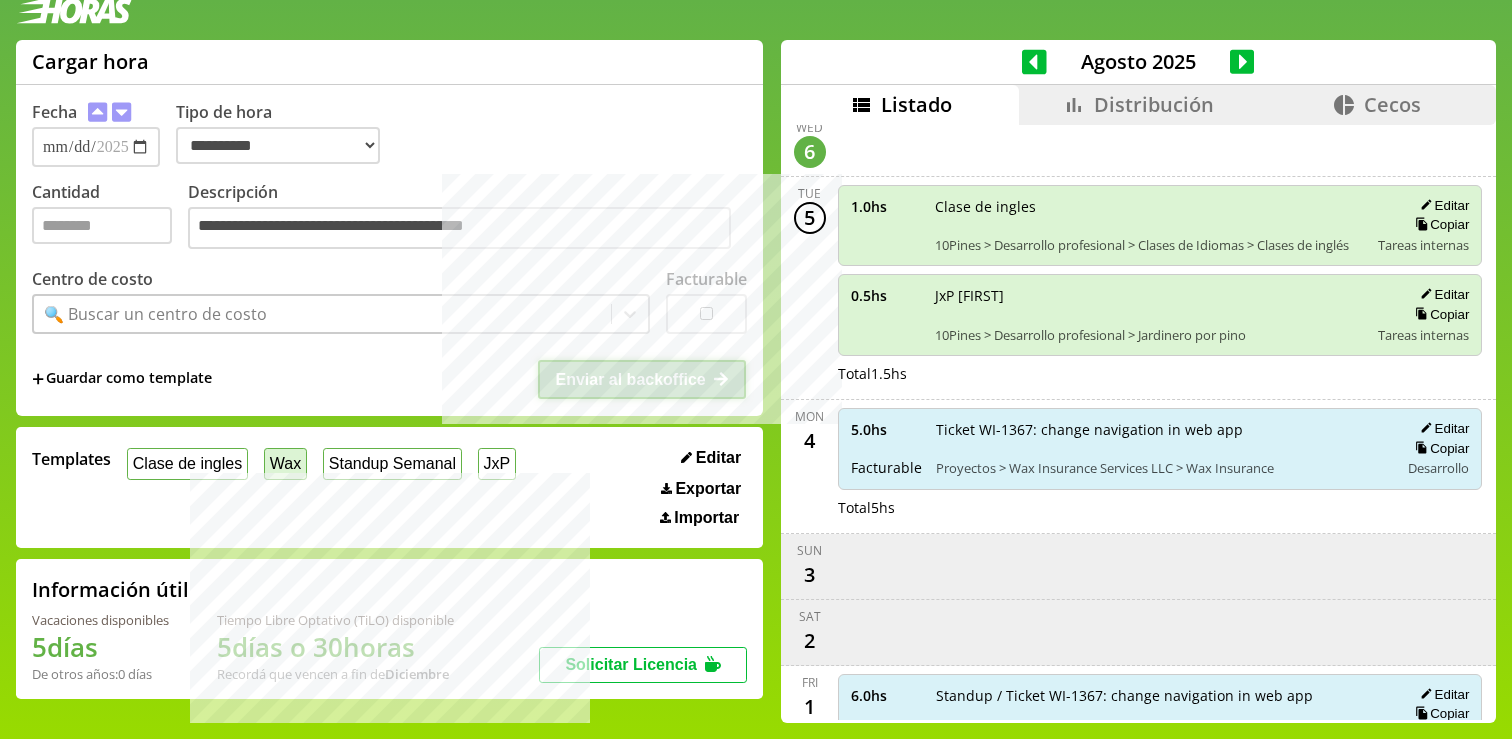 type on "*" 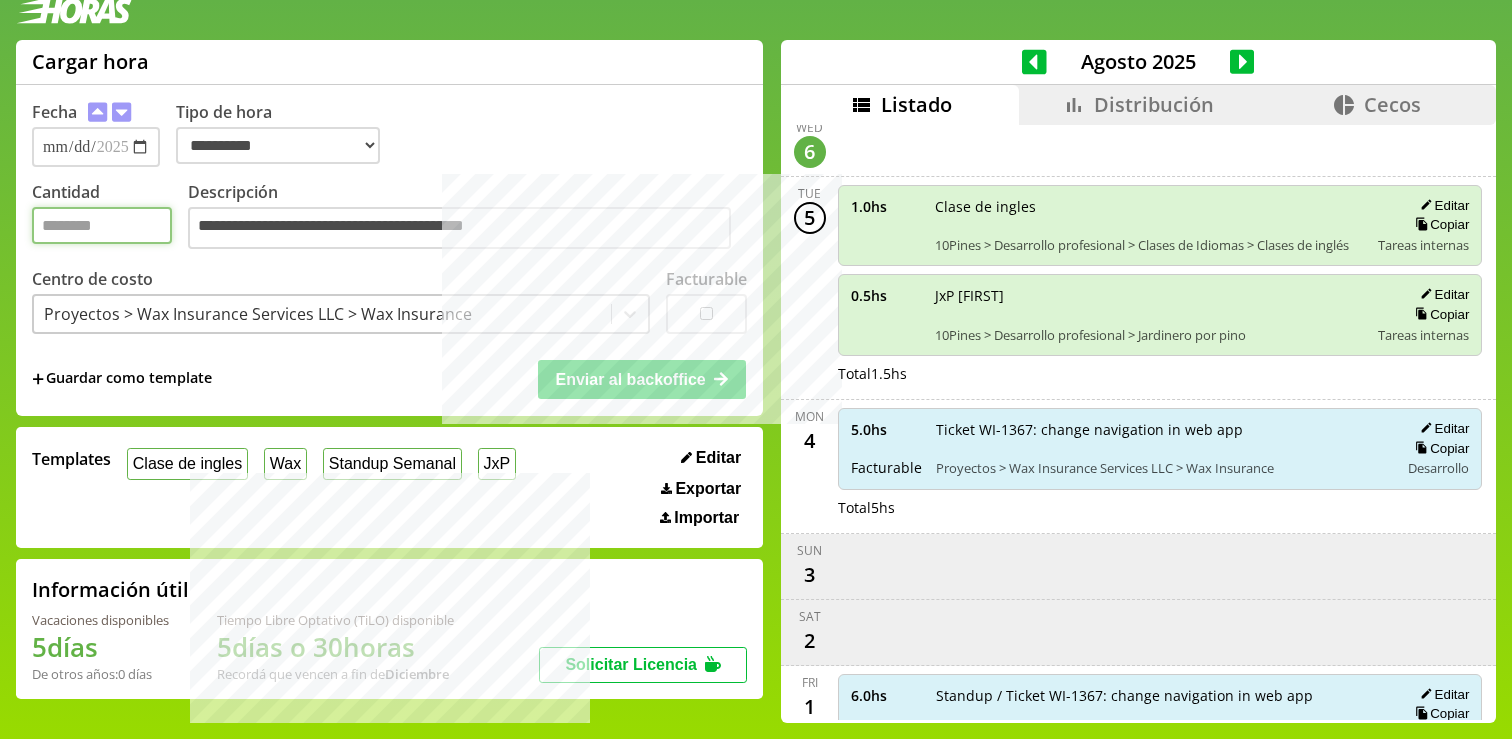 click on "*" at bounding box center (102, 225) 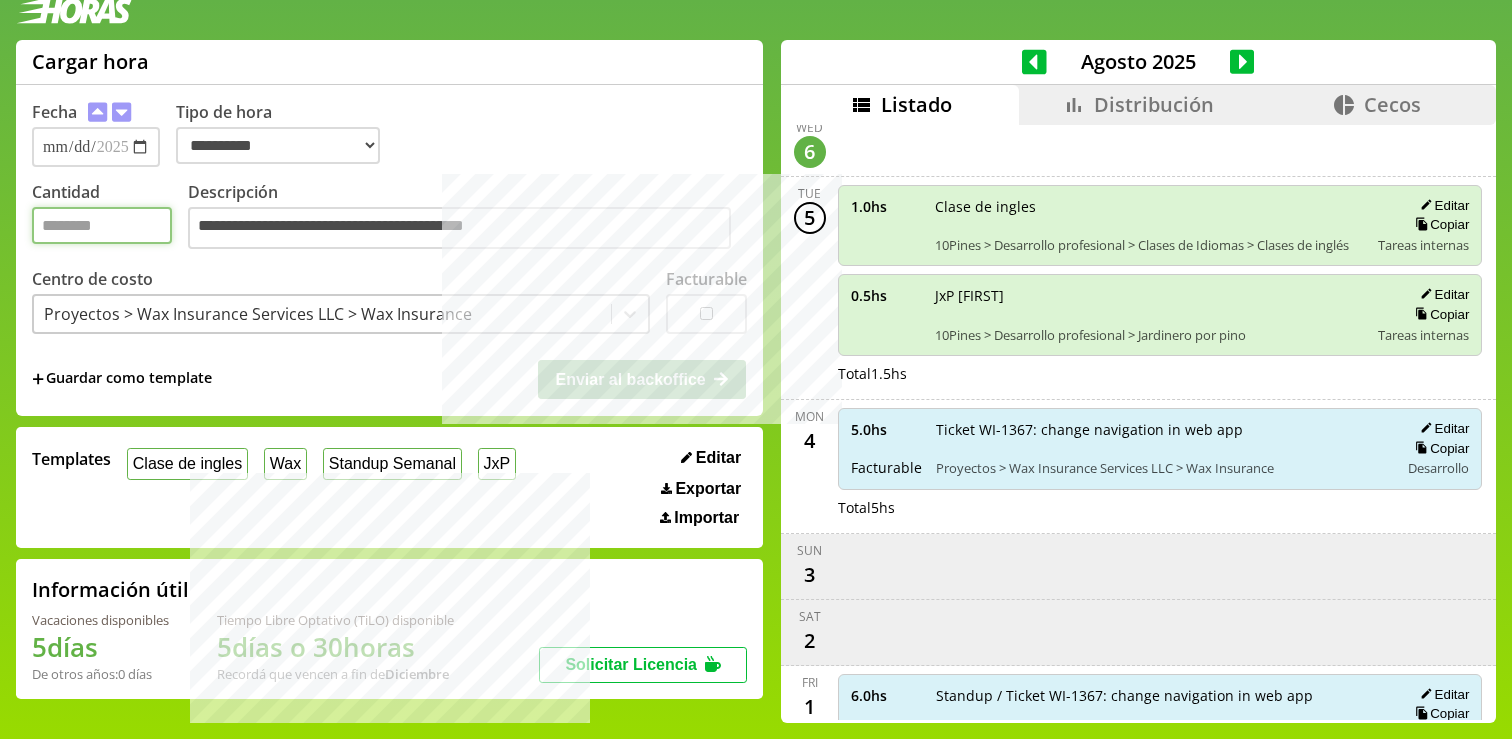 type on "*" 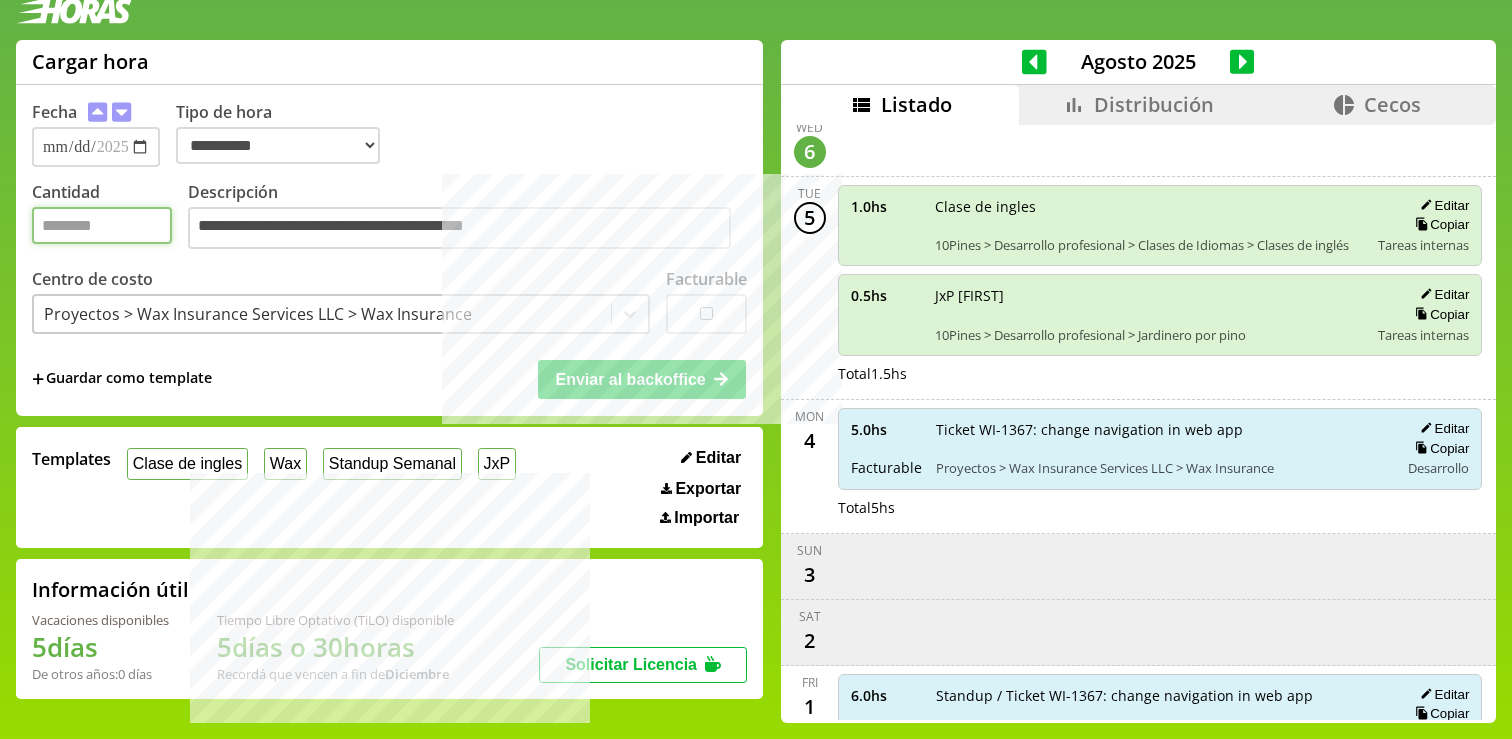 type on "***" 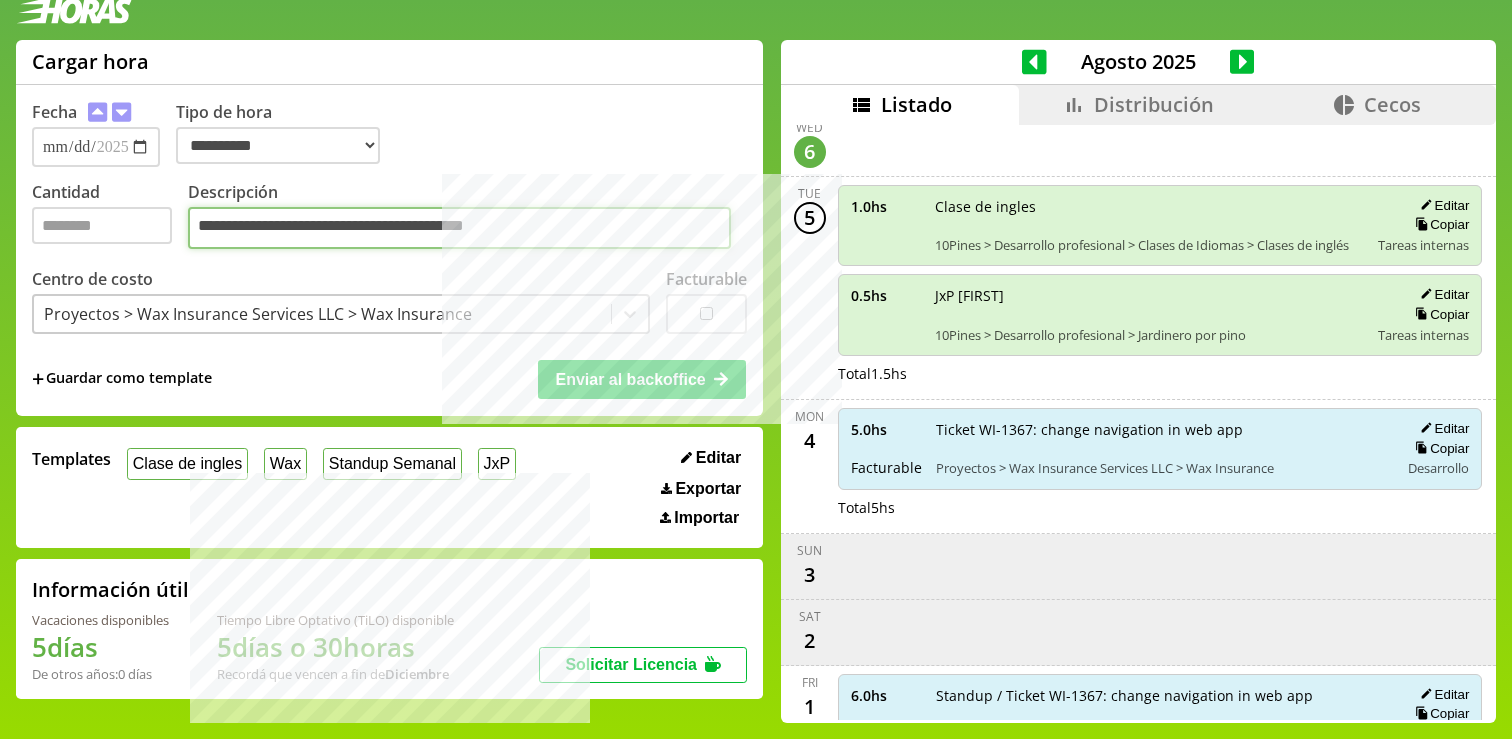 drag, startPoint x: 388, startPoint y: 228, endPoint x: 175, endPoint y: 223, distance: 213.05867 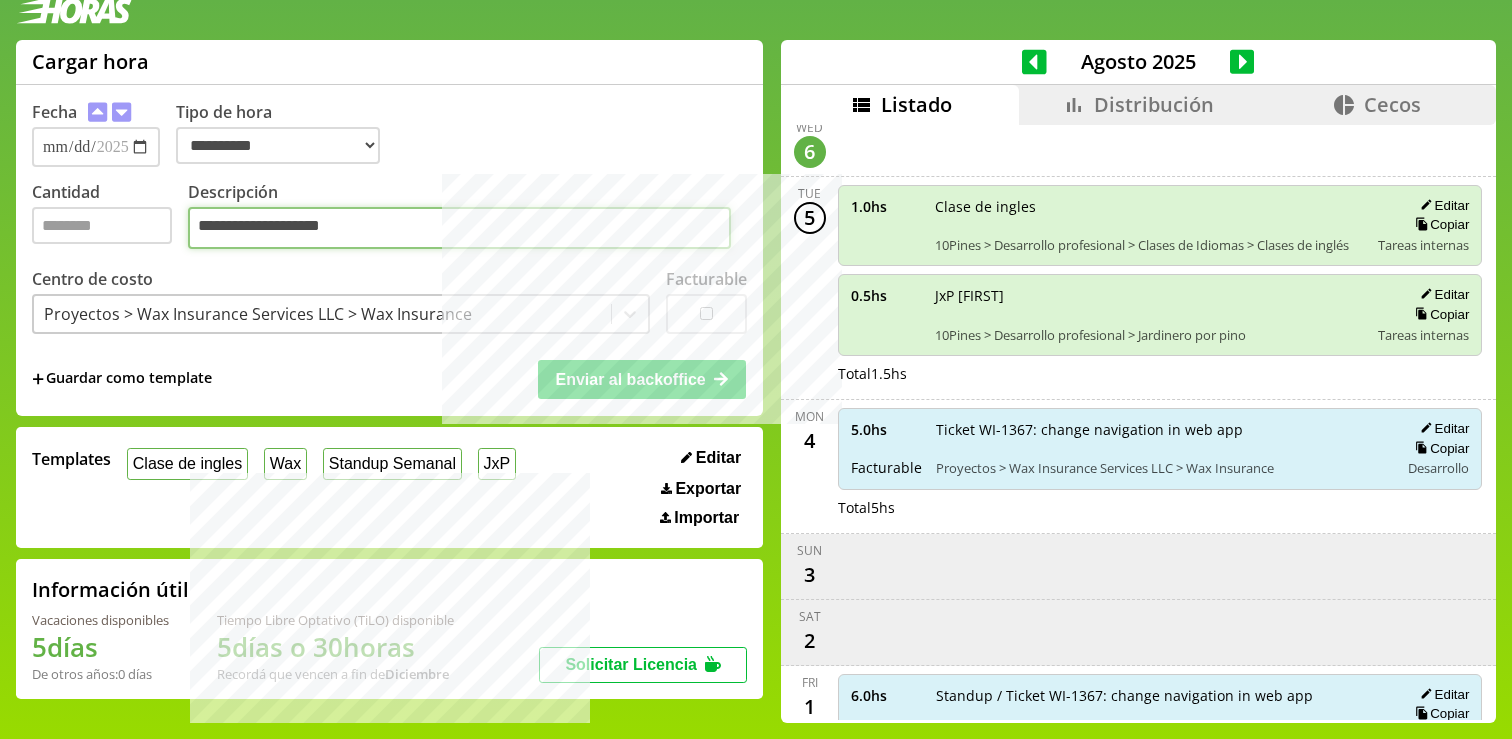paste on "**********" 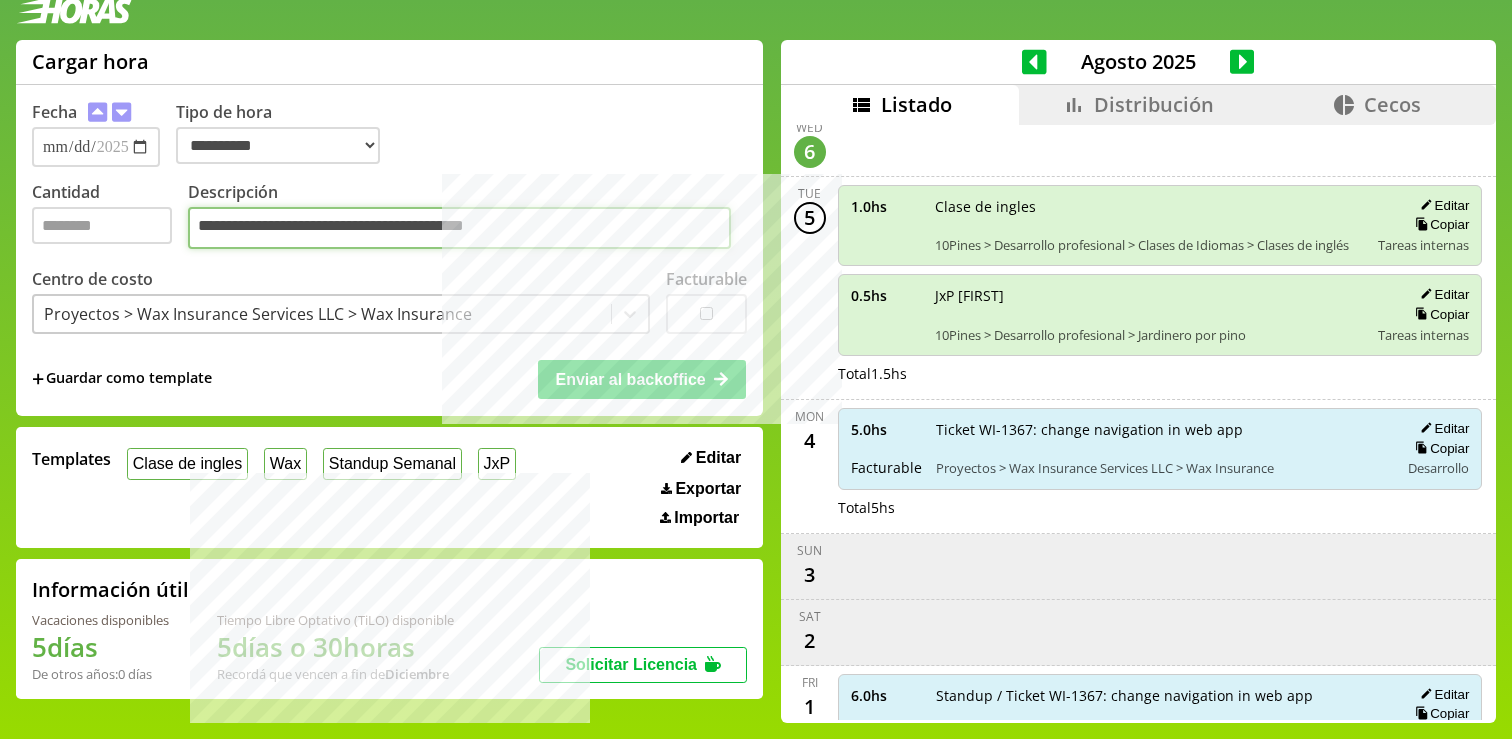click on "**********" at bounding box center (459, 228) 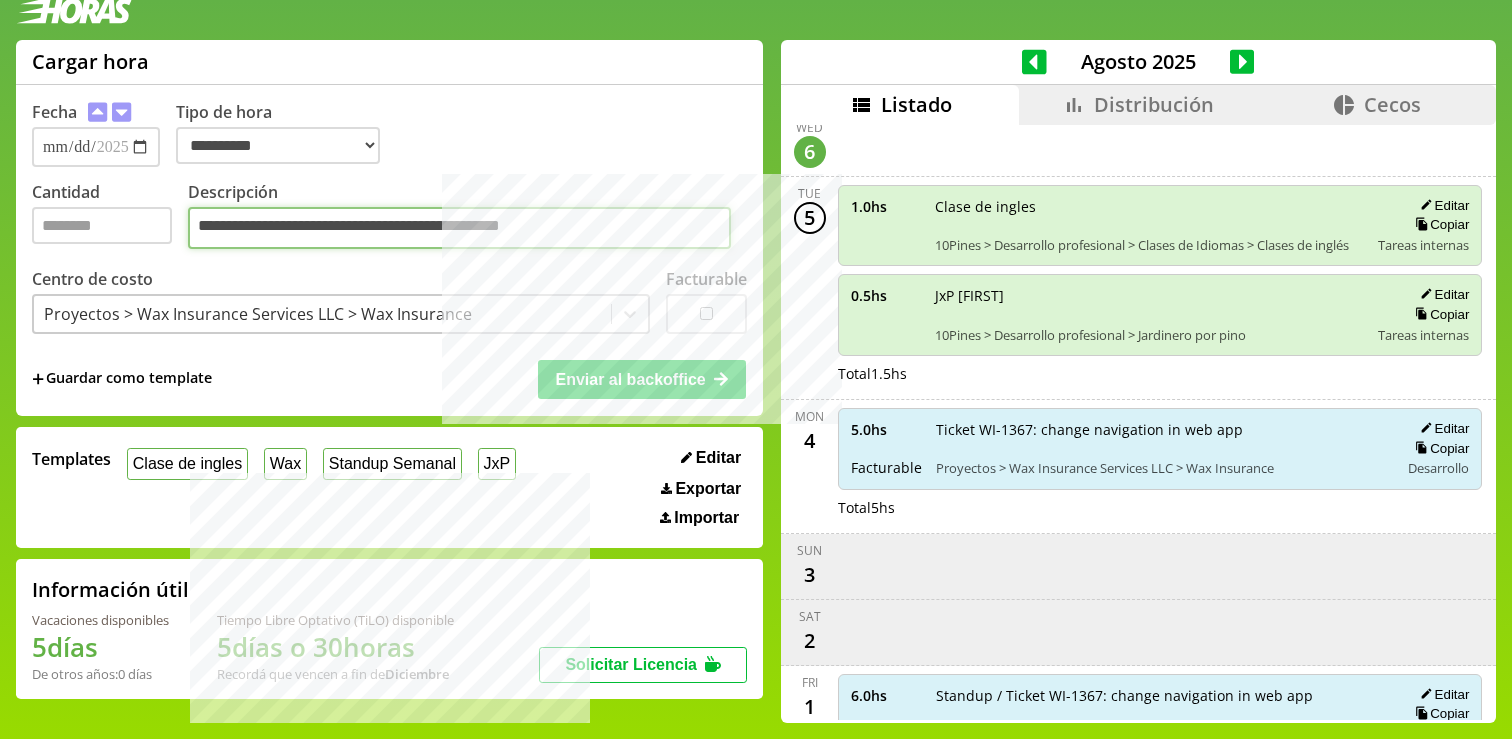 type on "**********" 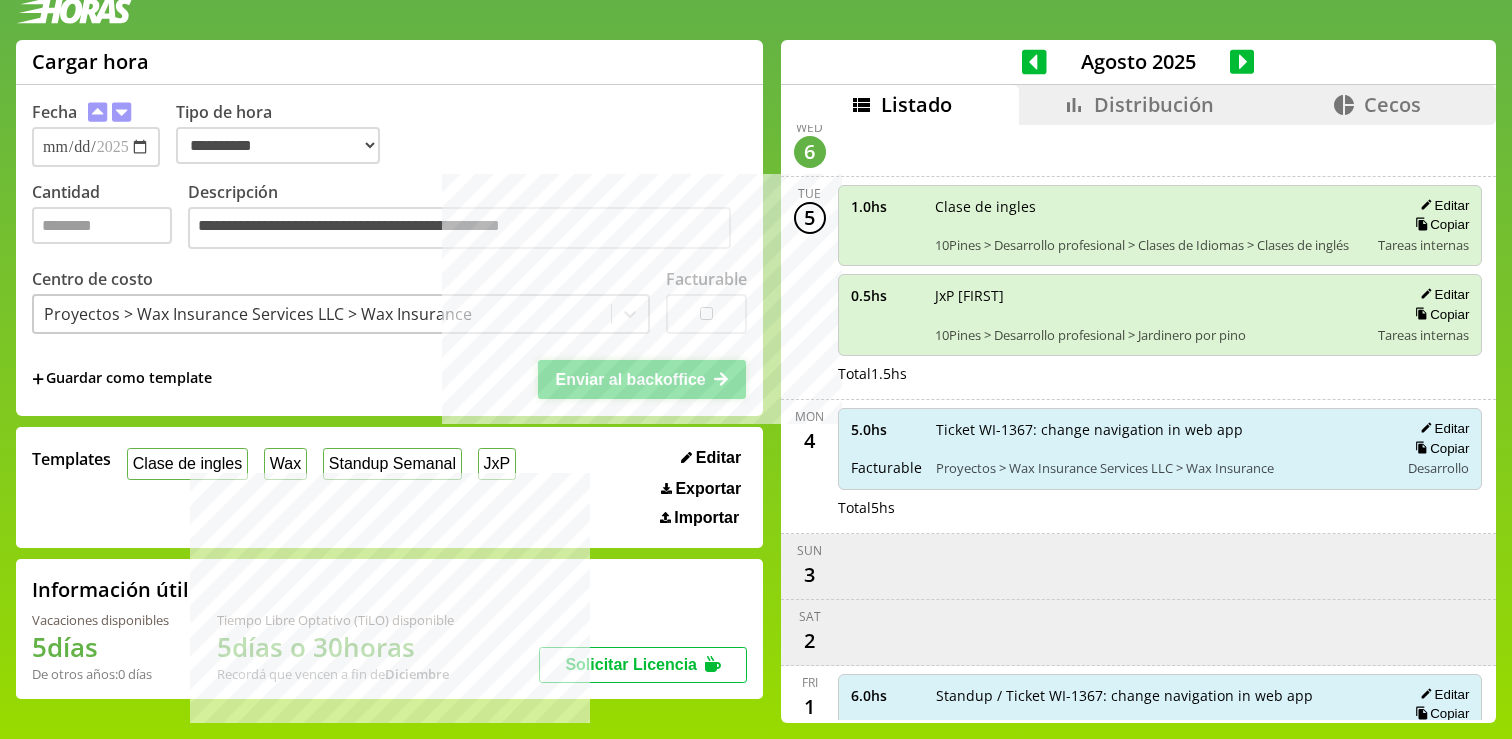 click on "Enviar al backoffice" at bounding box center [630, 379] 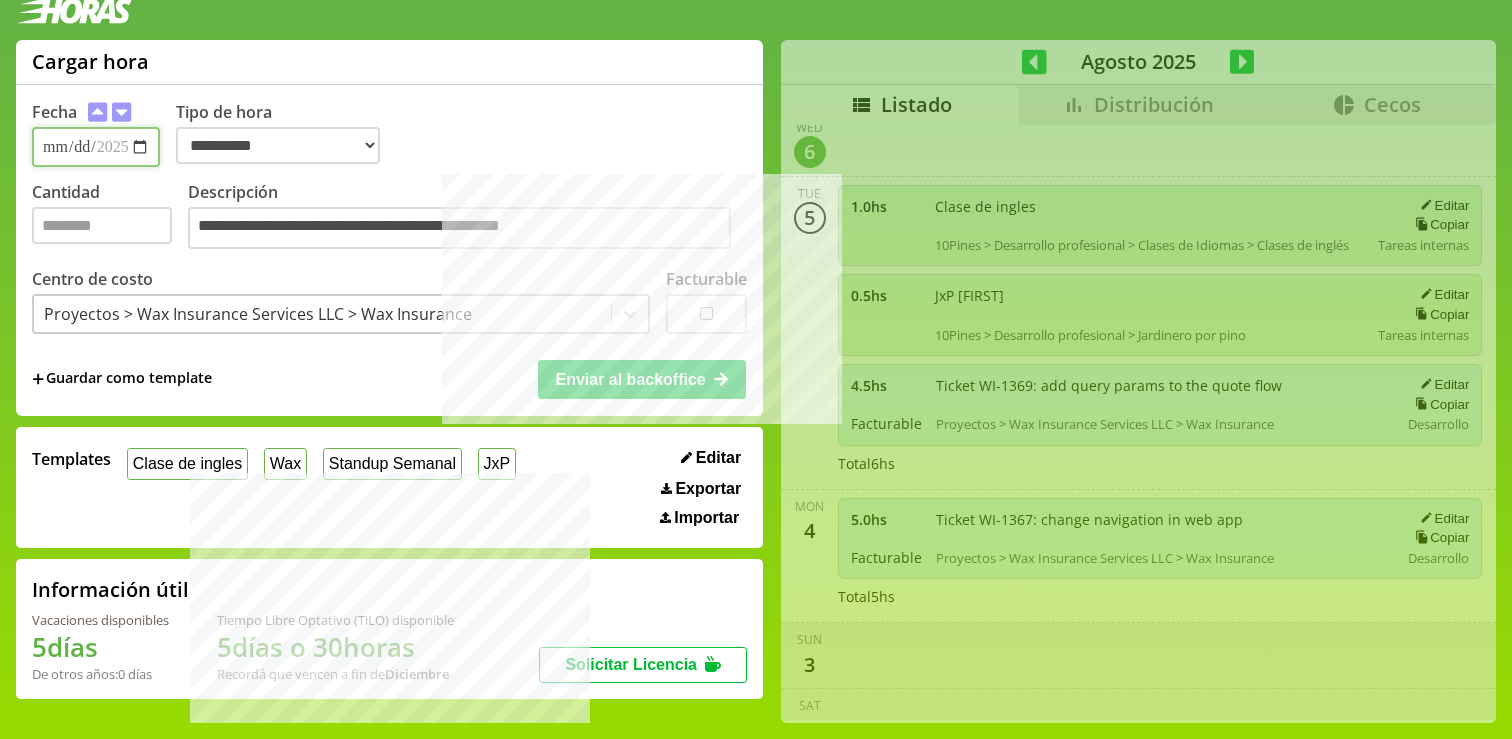 type 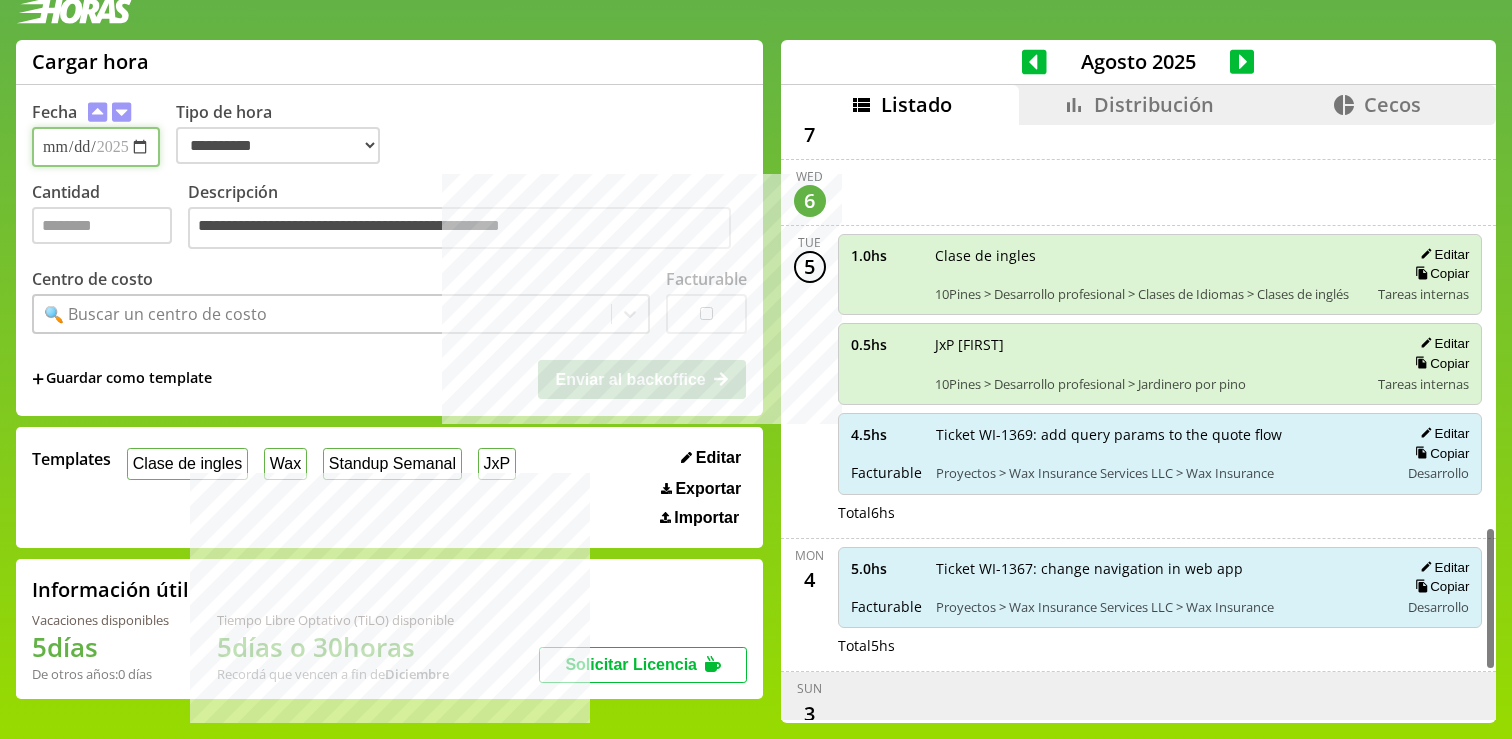 scroll, scrollTop: 1680, scrollLeft: 0, axis: vertical 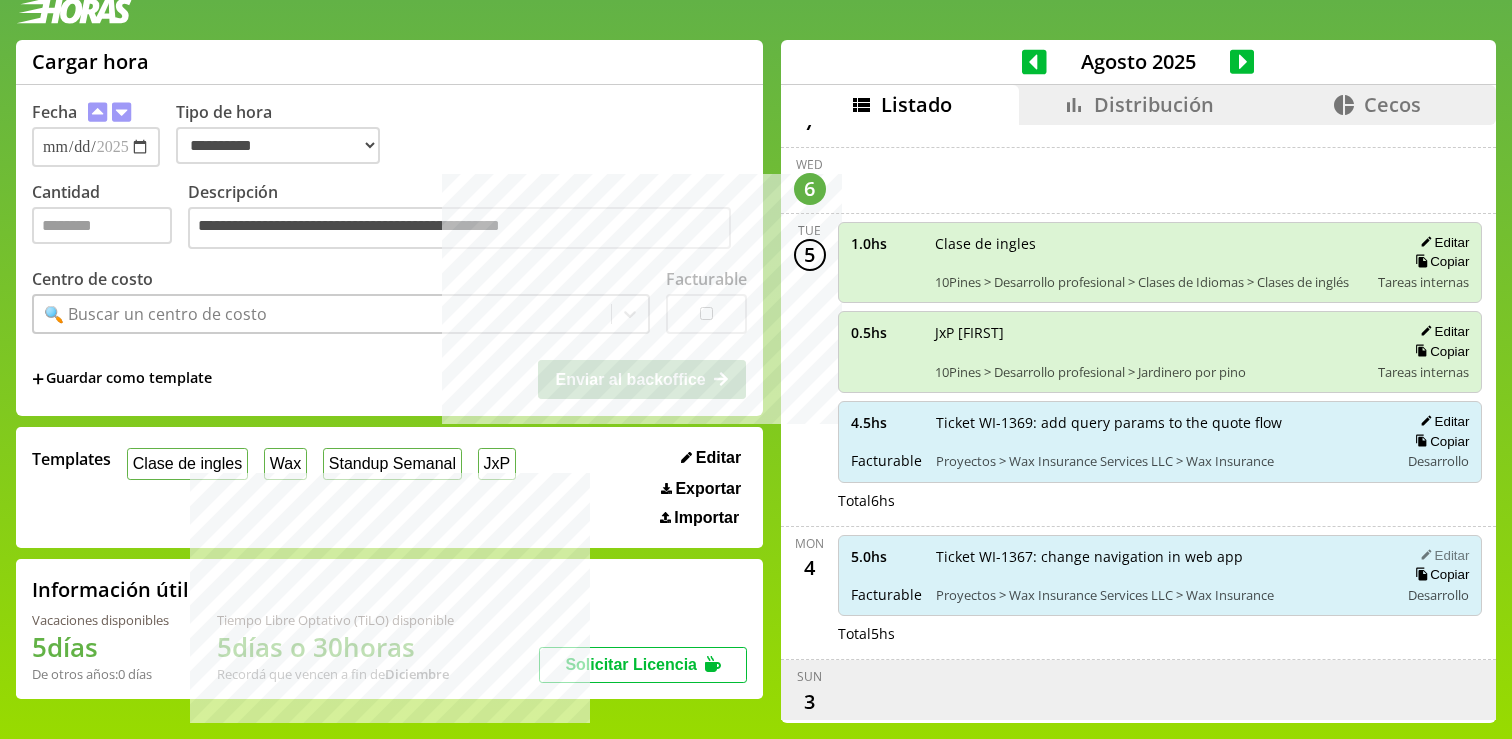 click on "Editar" at bounding box center (1441, 555) 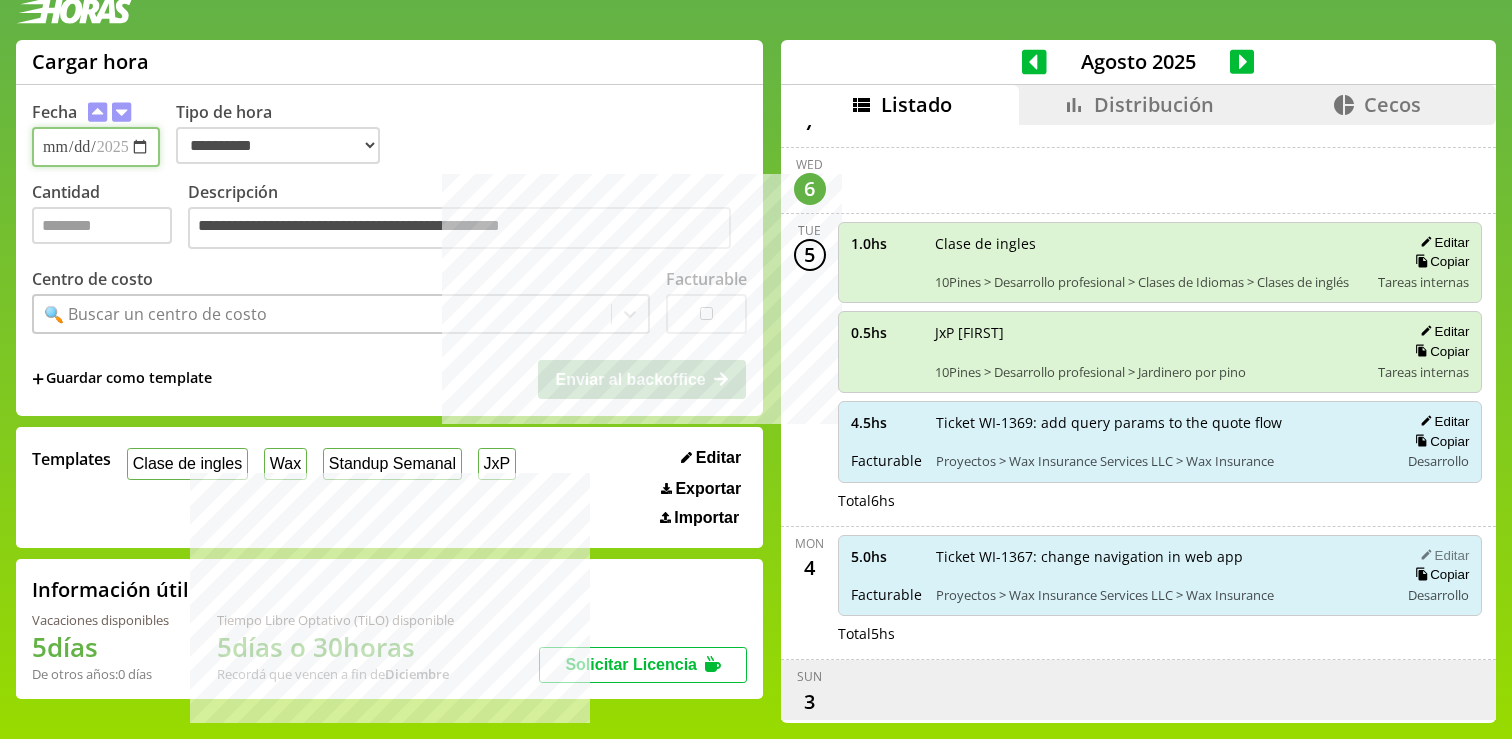type on "**********" 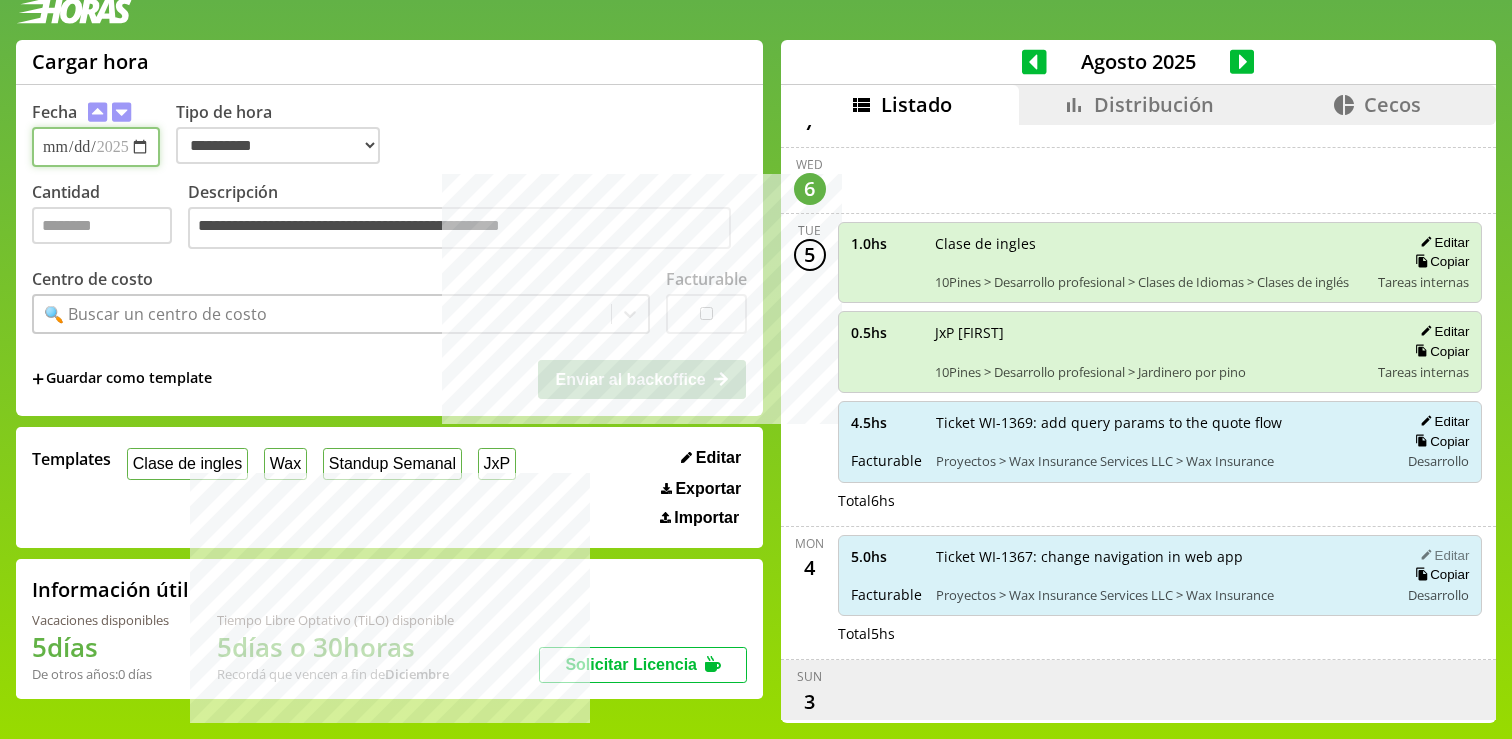 type on "*" 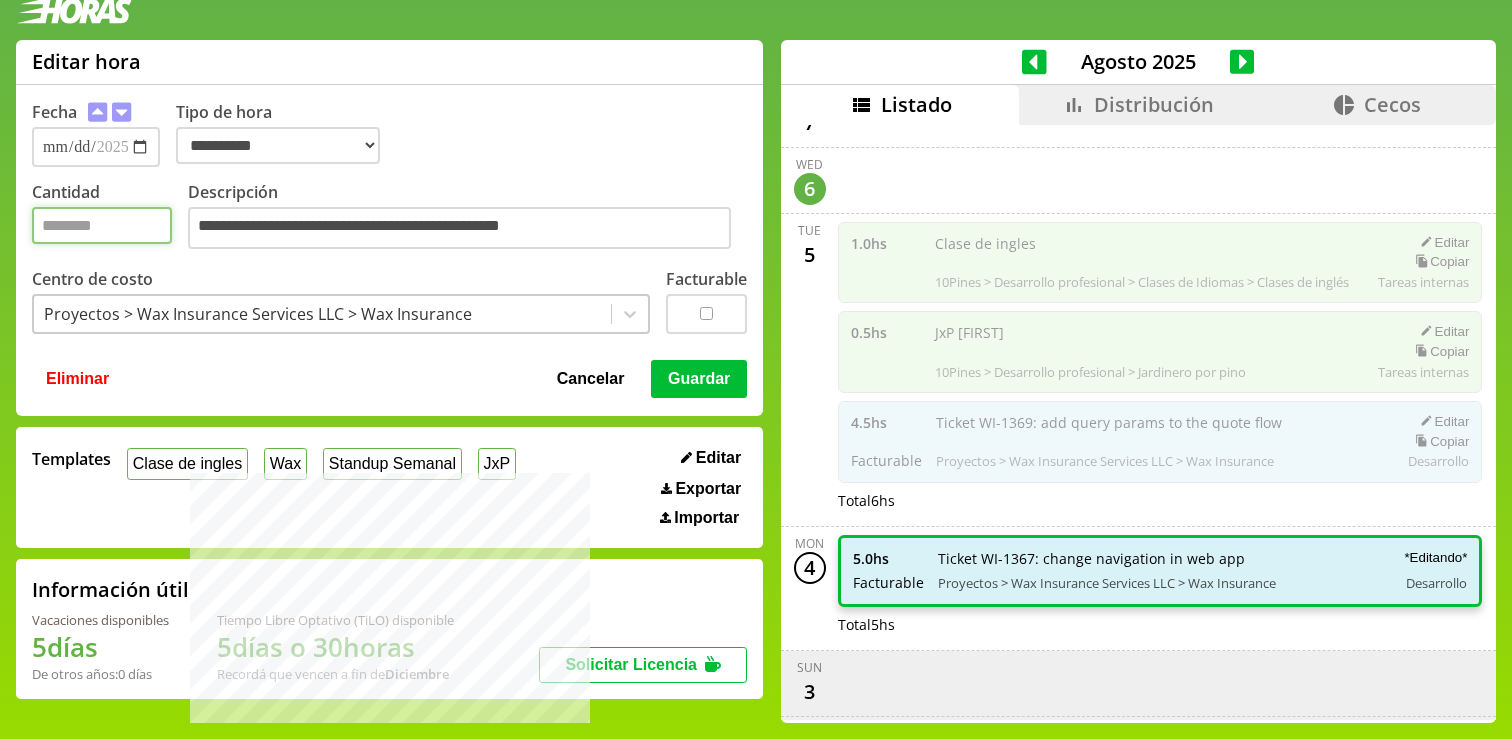 click on "*" at bounding box center (102, 225) 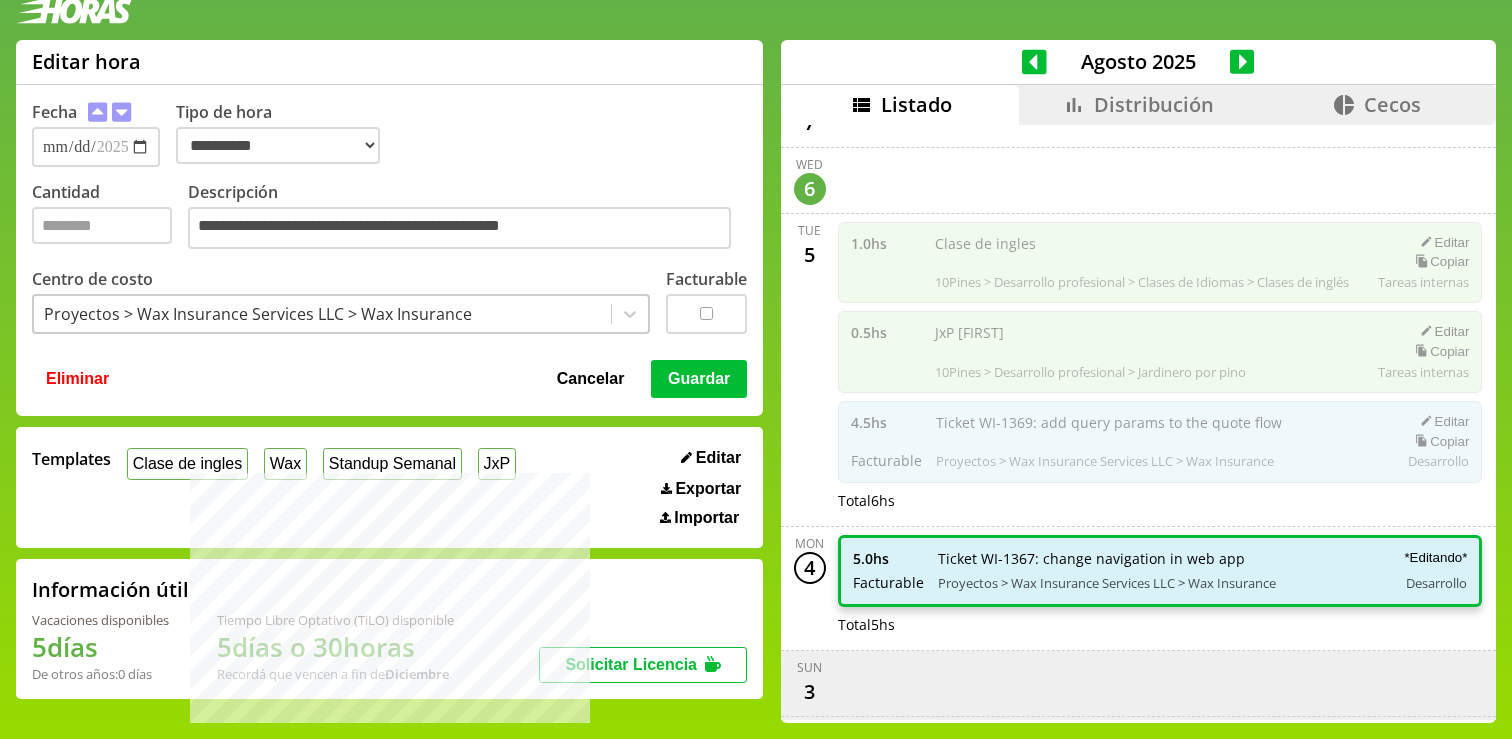 click on "Guardar" at bounding box center [699, 379] 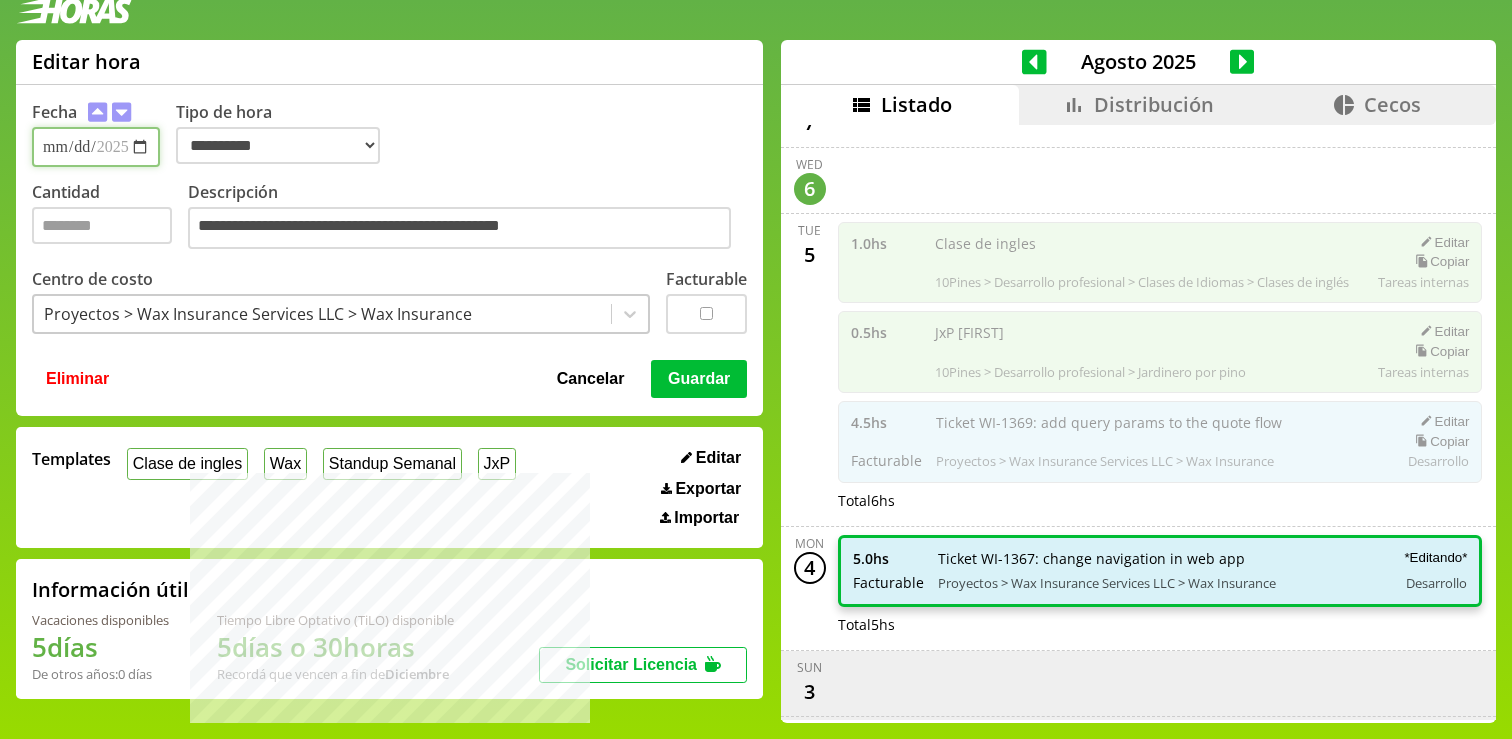 type 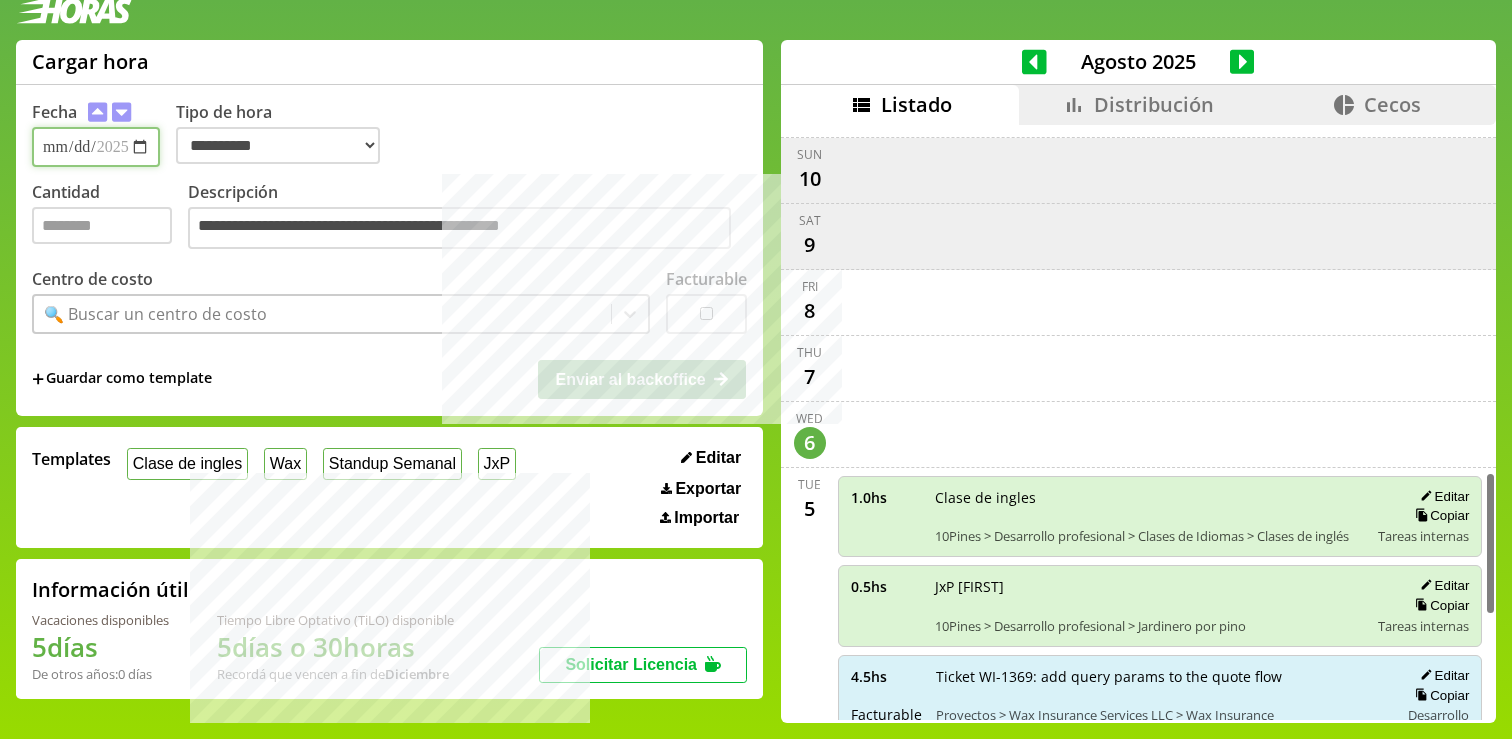 scroll, scrollTop: 1422, scrollLeft: 0, axis: vertical 